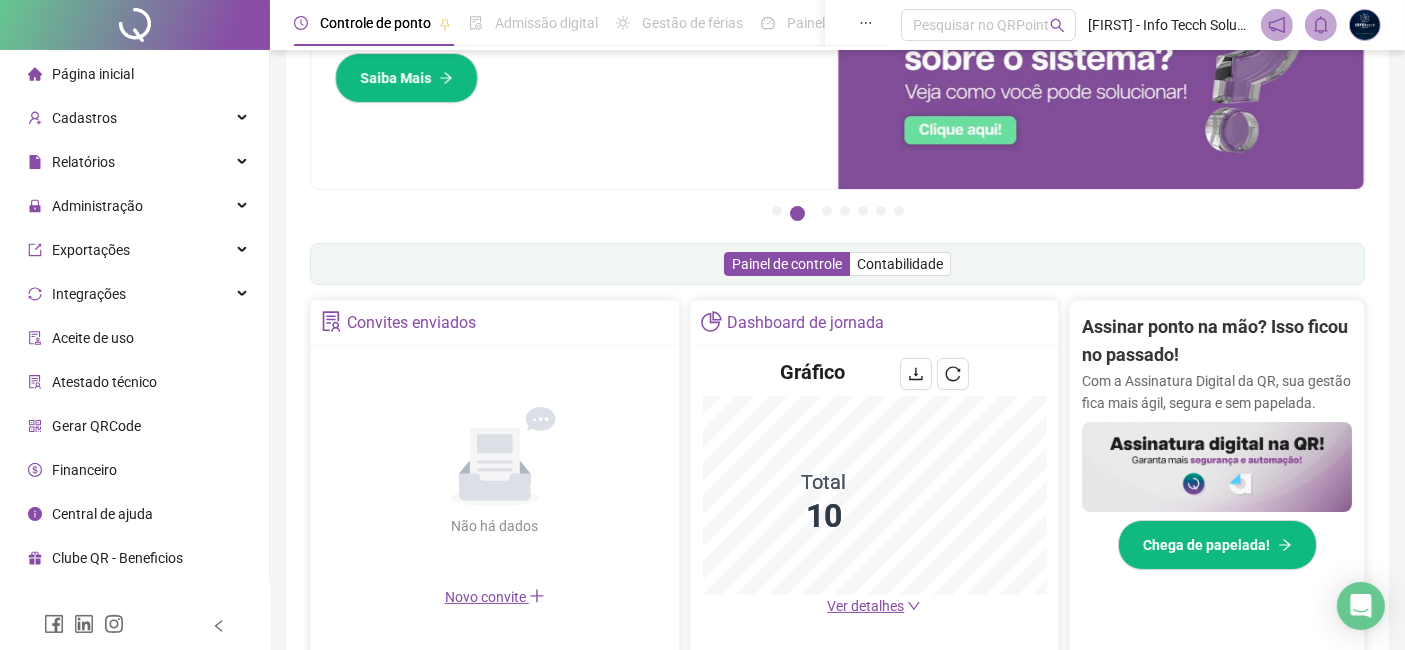 scroll, scrollTop: 333, scrollLeft: 0, axis: vertical 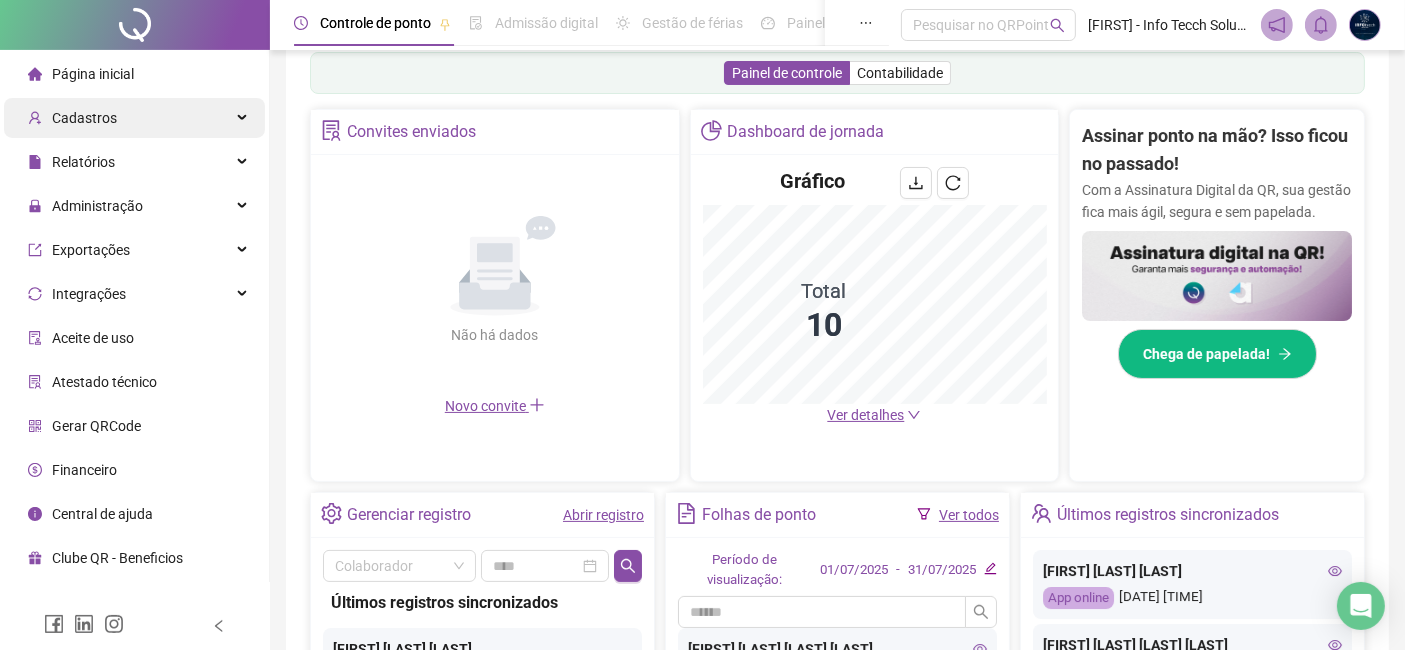click on "Cadastros" at bounding box center (134, 118) 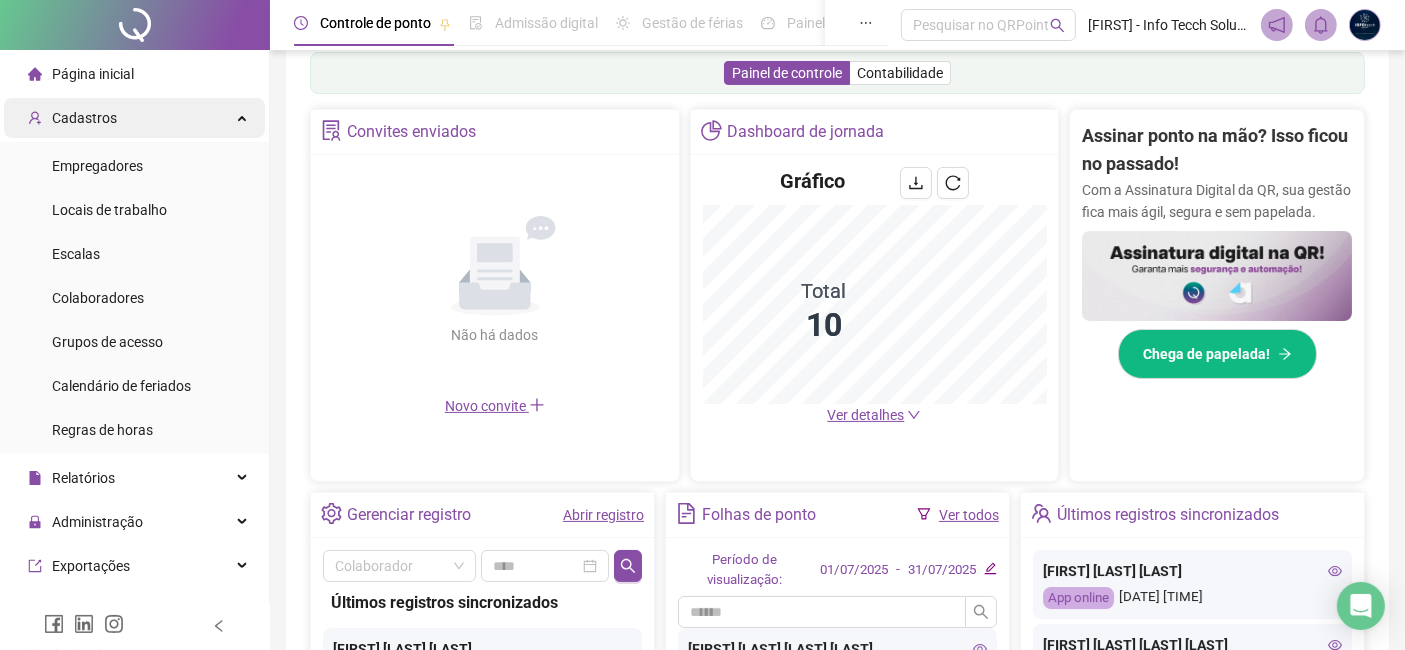 click on "Cadastros" at bounding box center [134, 118] 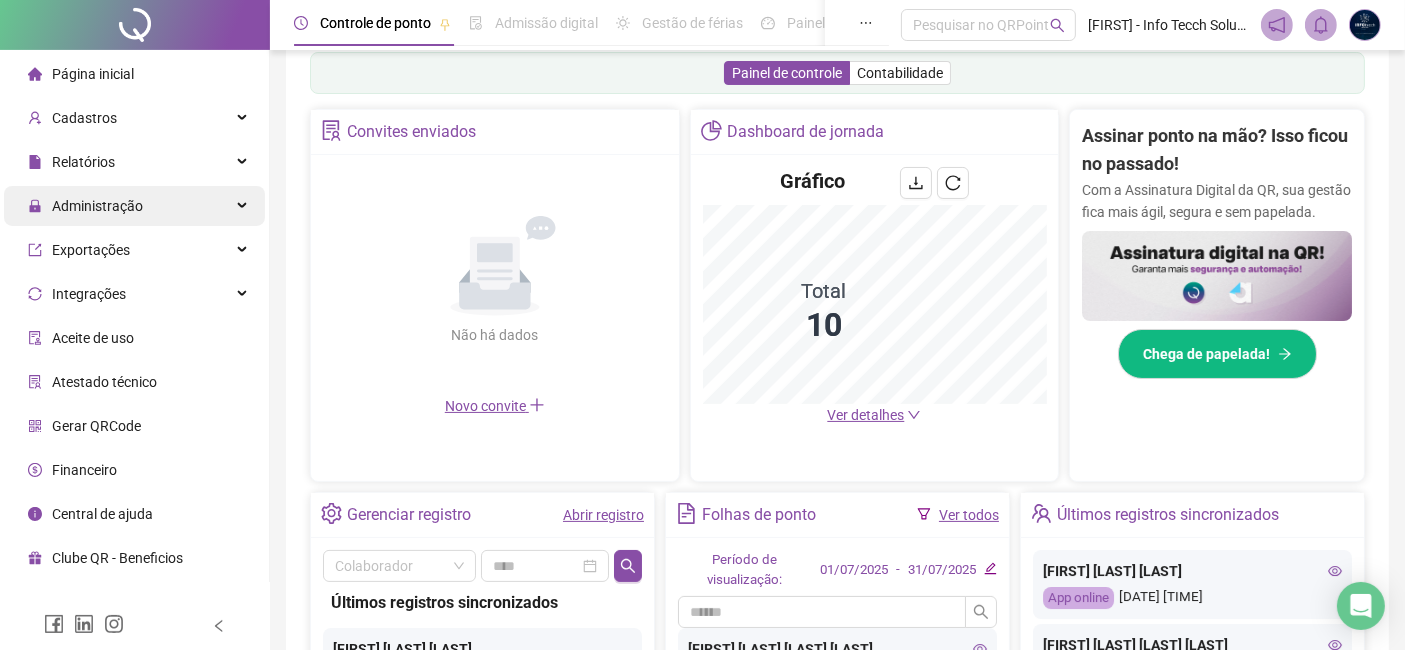 click on "Administração" at bounding box center (134, 206) 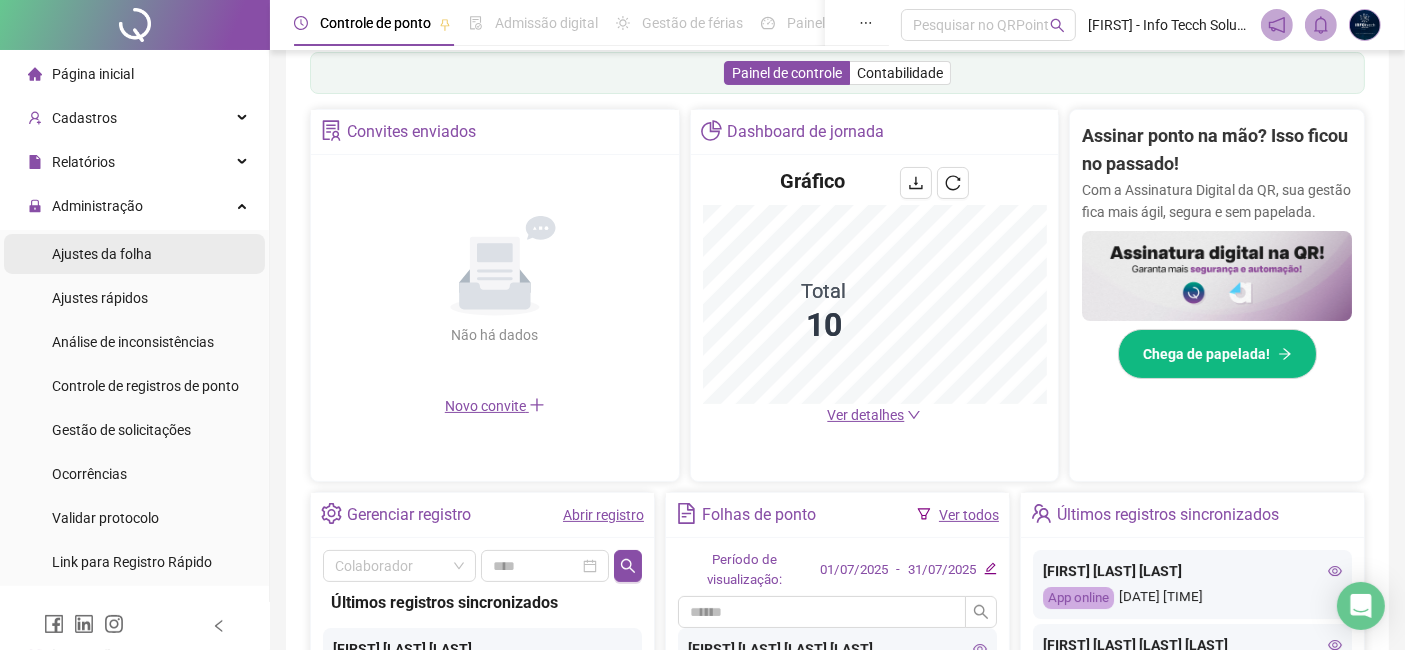click on "Ajustes da folha" at bounding box center (134, 254) 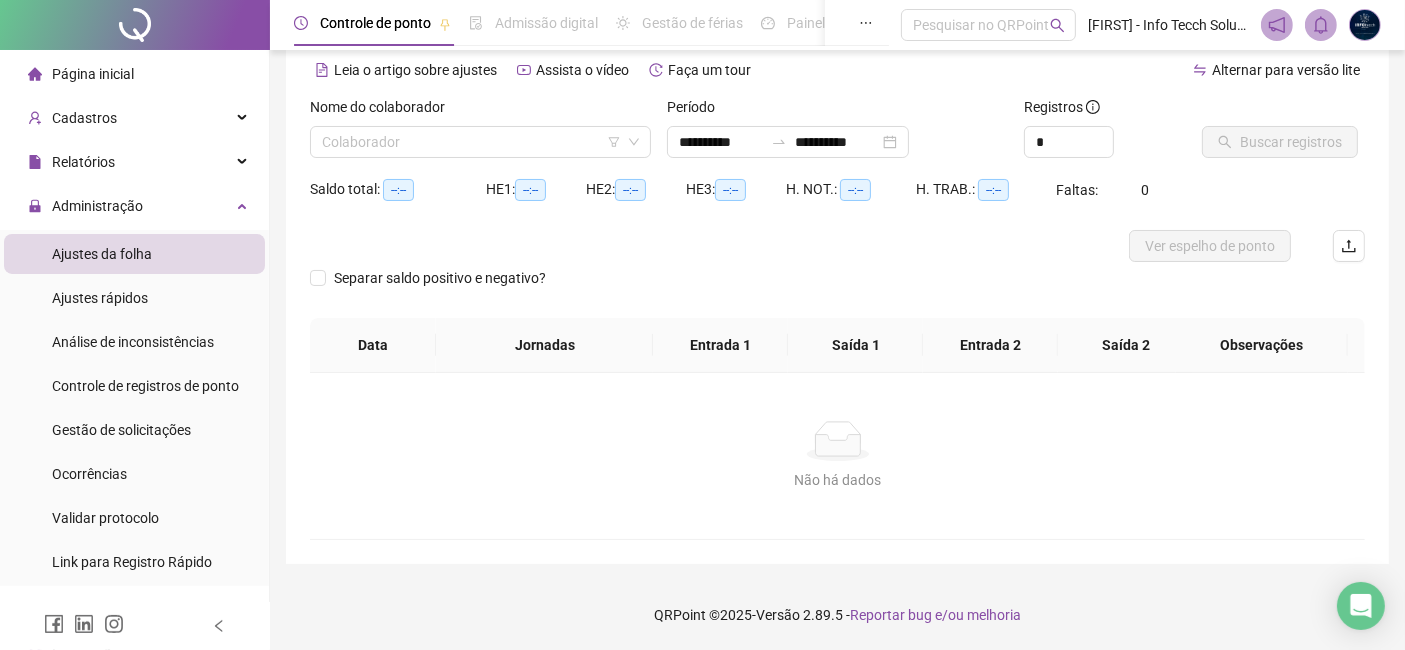 scroll, scrollTop: 86, scrollLeft: 0, axis: vertical 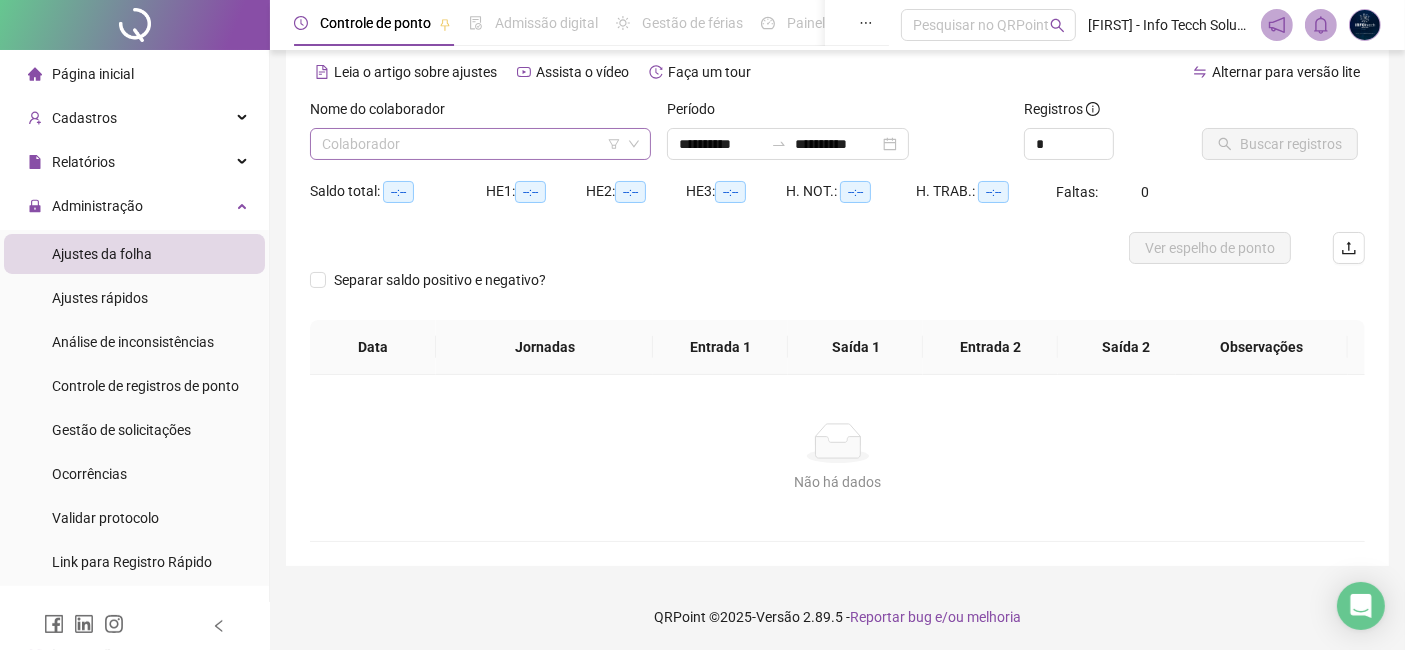 click at bounding box center [471, 144] 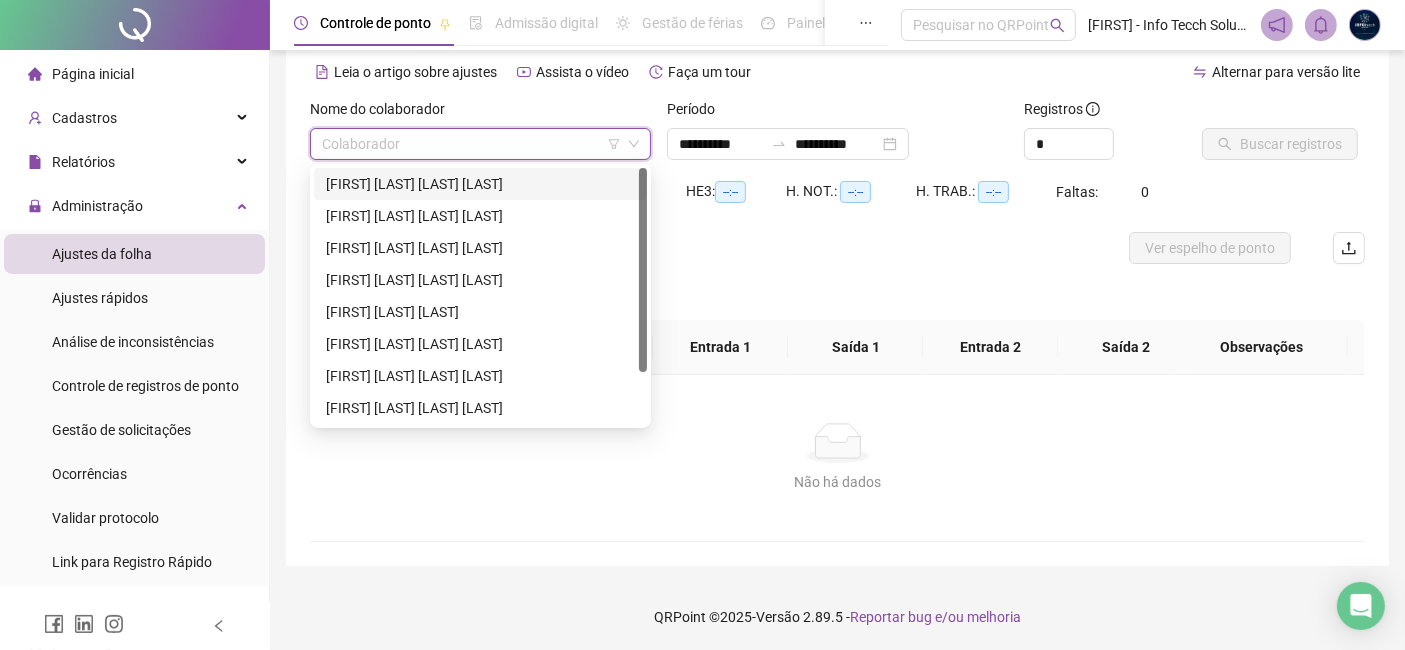 click on "[FIRST] [LAST] [LAST] [LAST]" at bounding box center (480, 184) 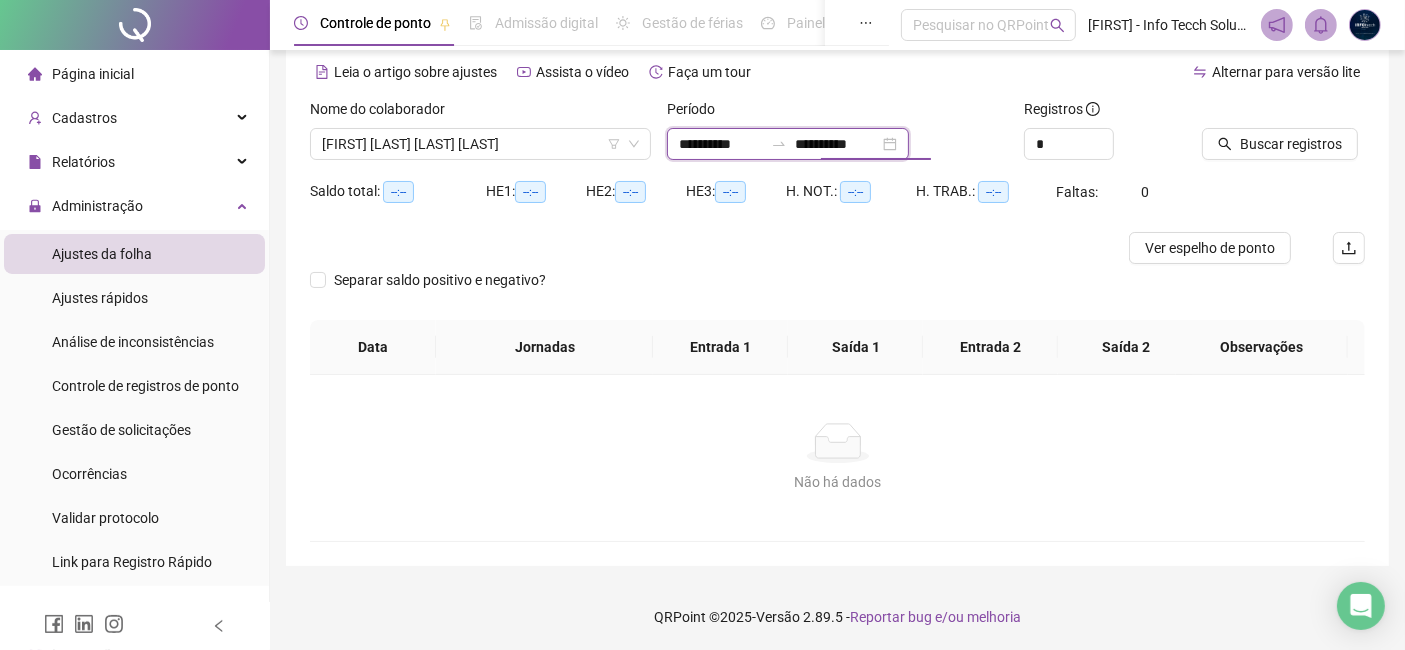 click on "**********" at bounding box center (837, 144) 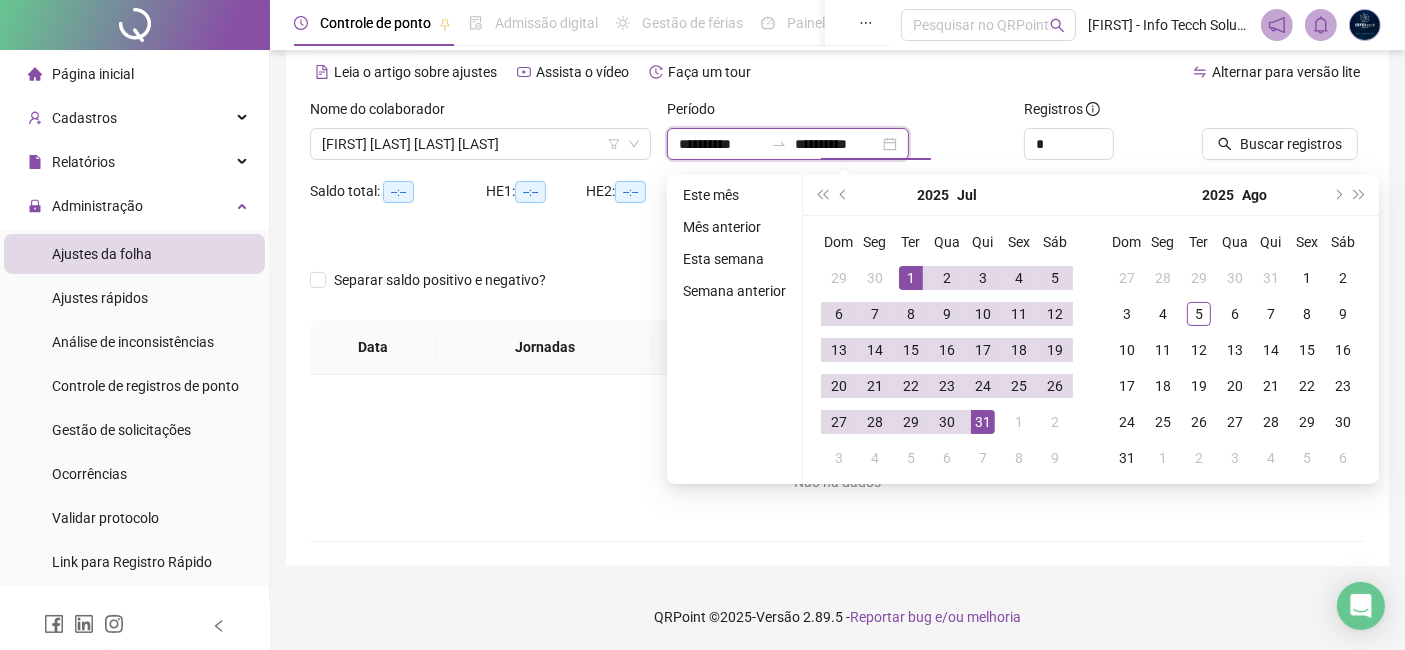 click on "**********" at bounding box center [721, 144] 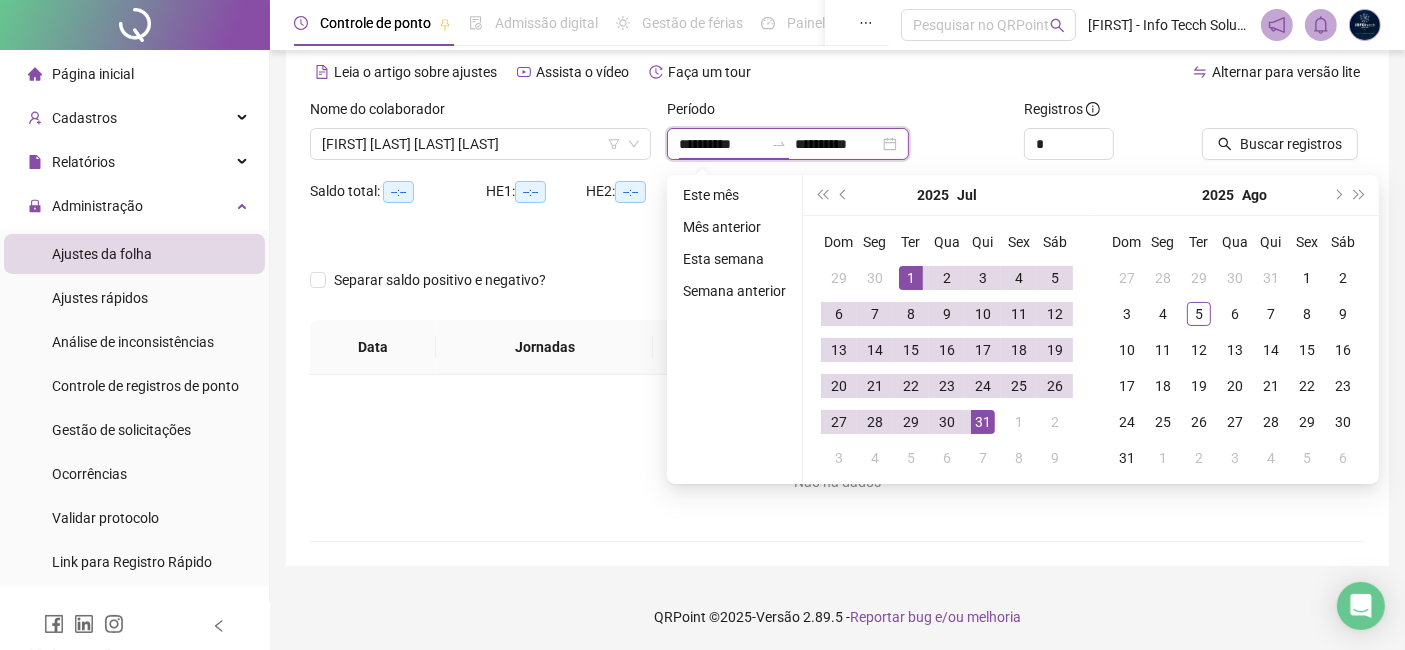 click on "**********" at bounding box center [721, 144] 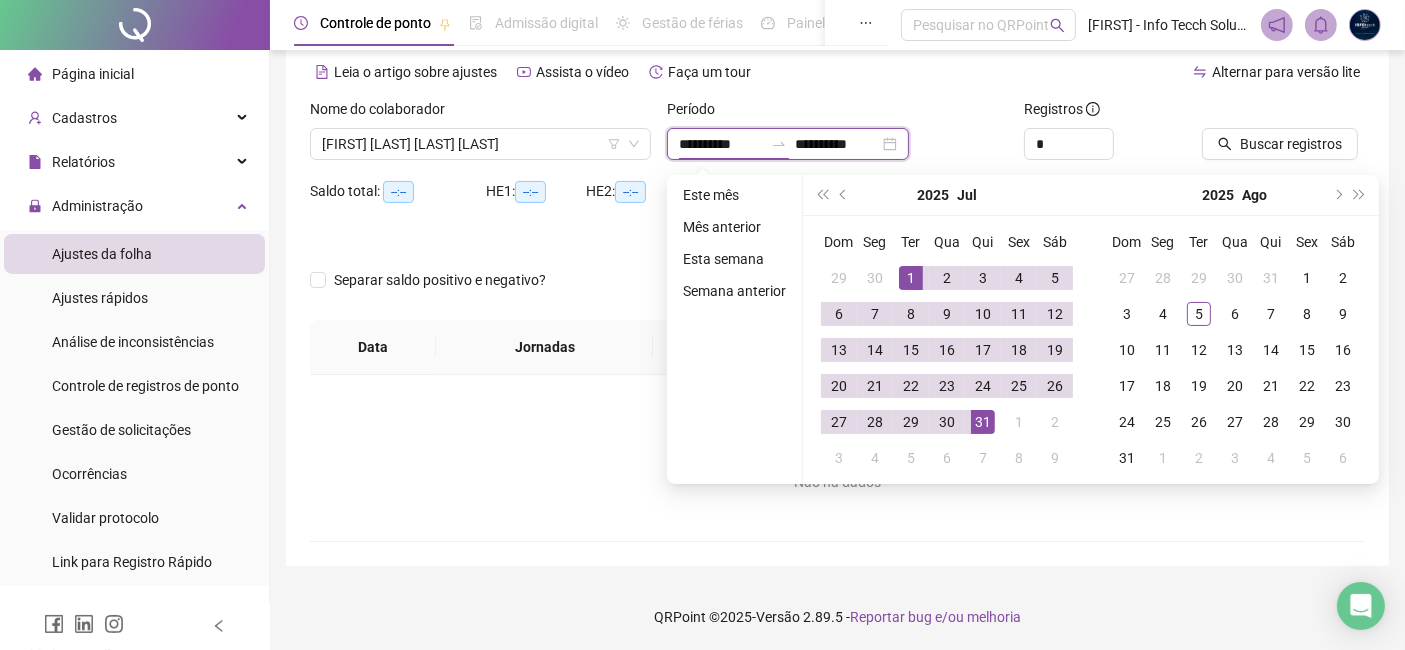 click on "**********" at bounding box center [721, 144] 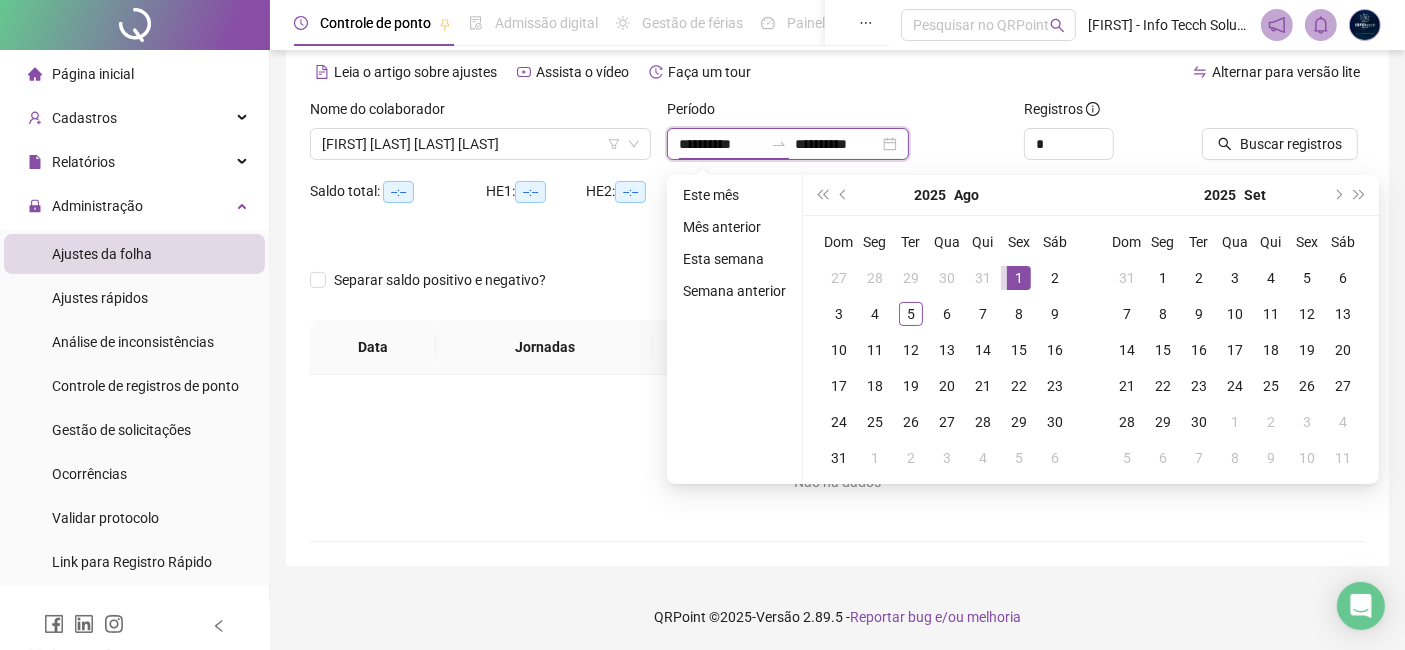 click on "**********" at bounding box center [788, 144] 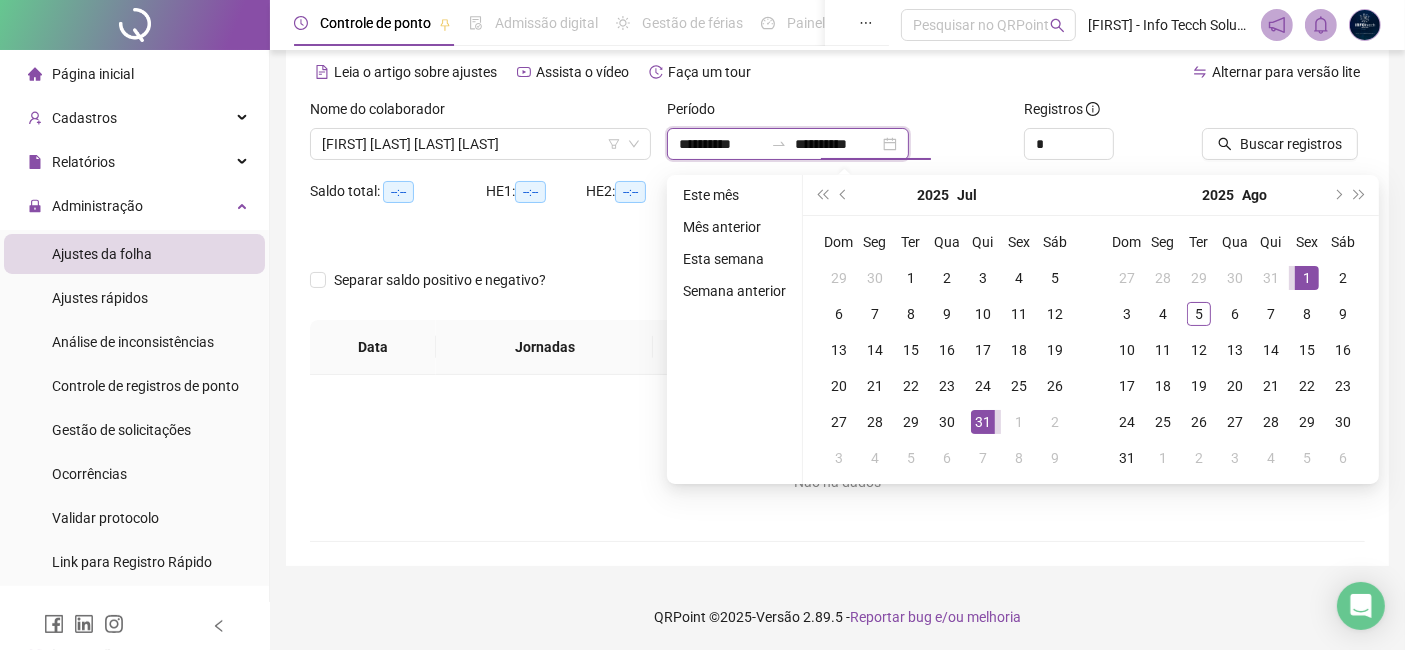 click on "**********" at bounding box center [788, 144] 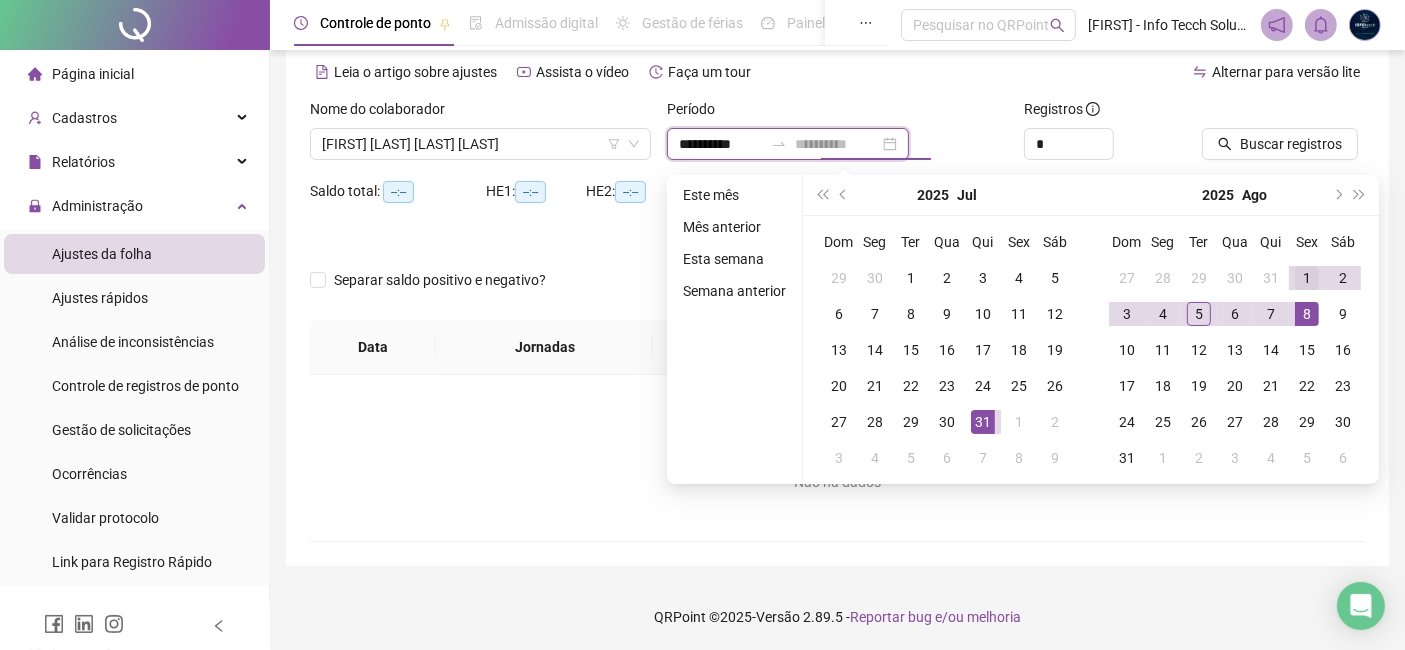 type on "**********" 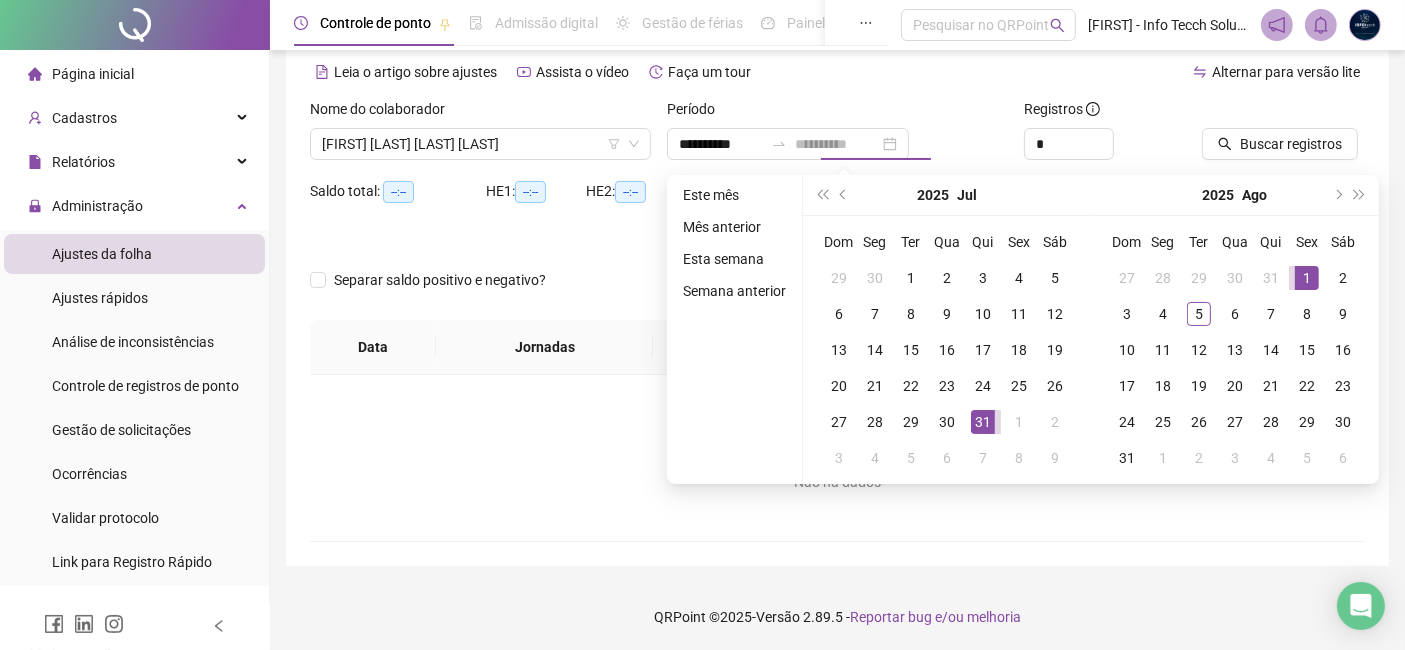 click on "1" at bounding box center [1307, 278] 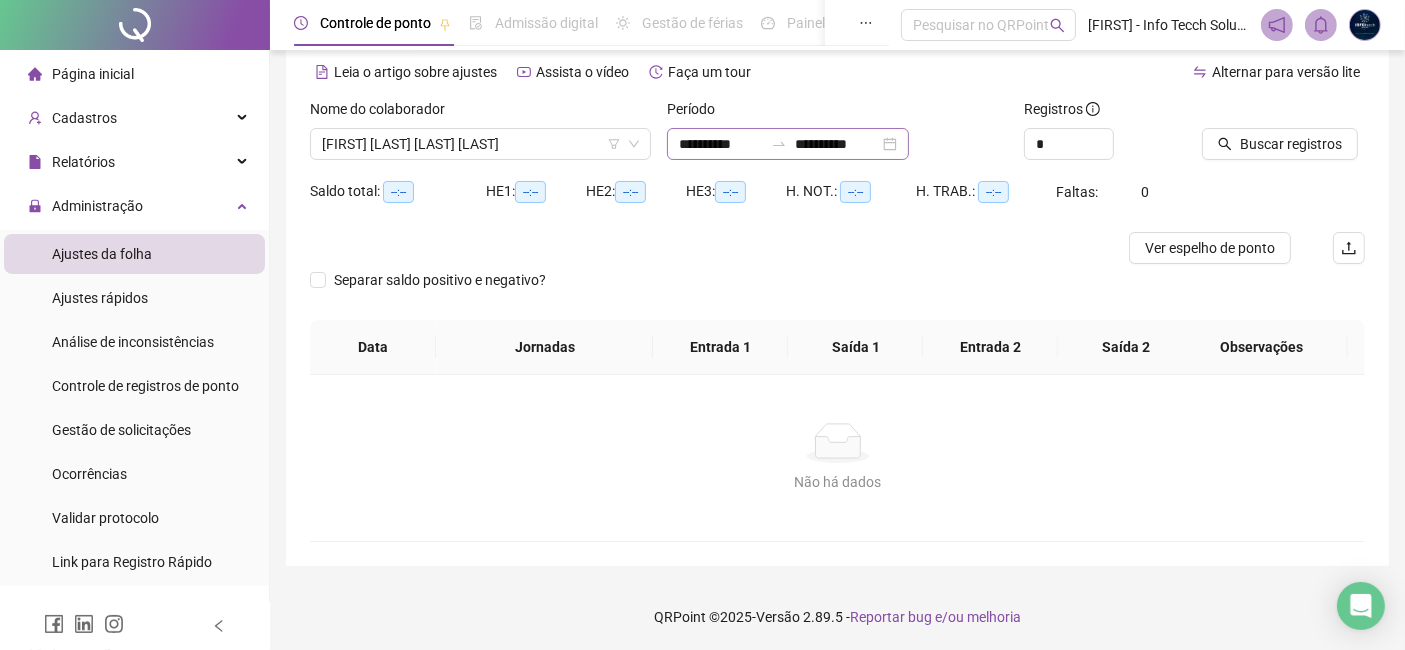 click on "**********" at bounding box center [788, 144] 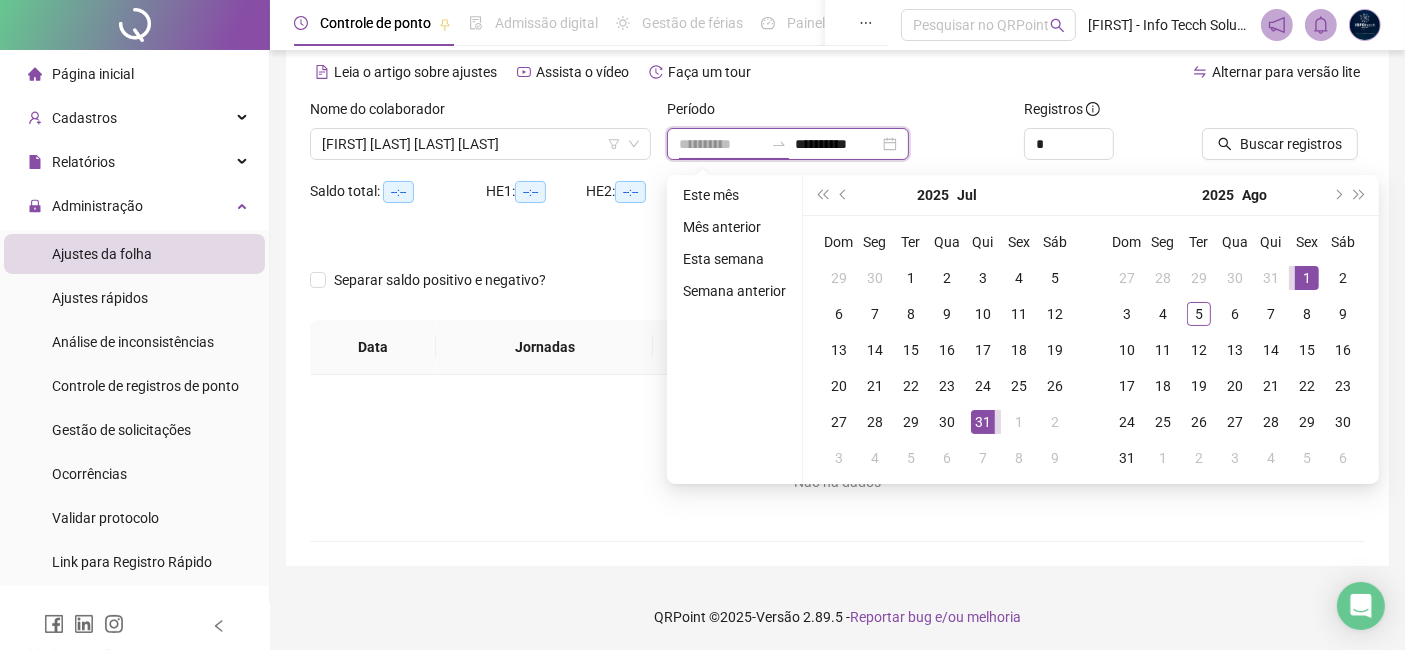 type on "**********" 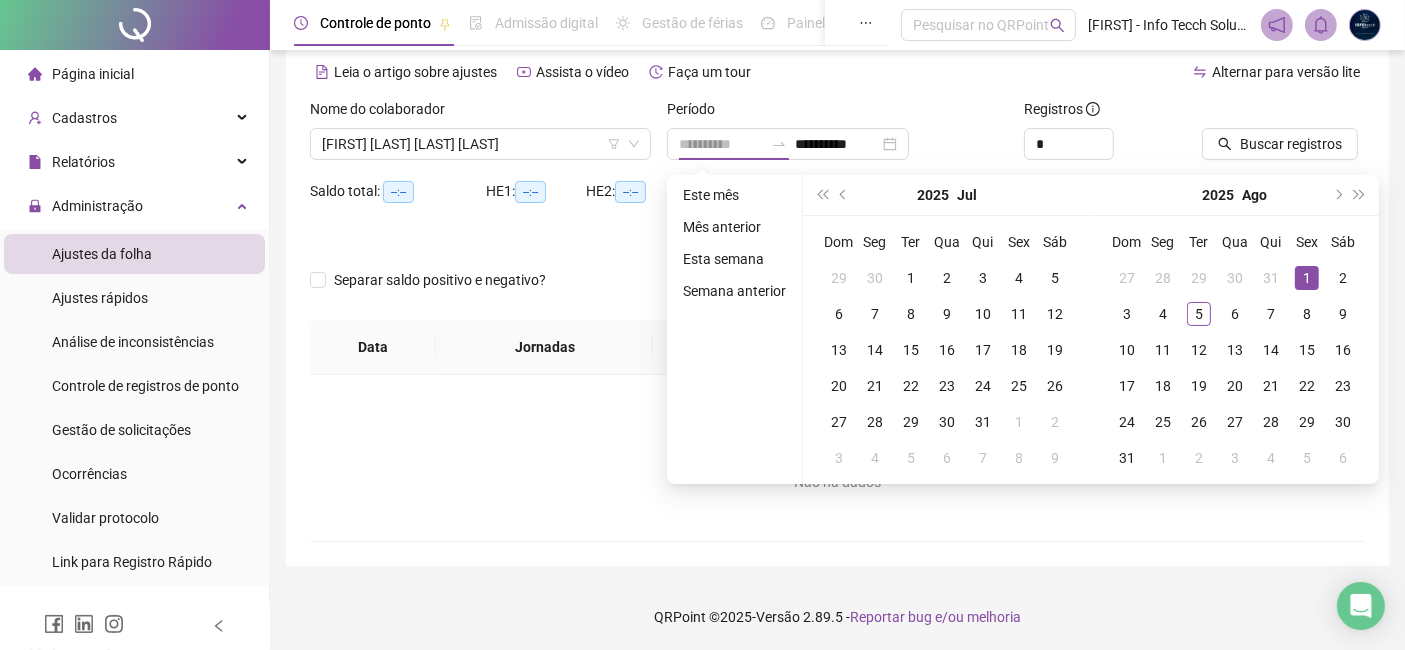click on "1" at bounding box center (1307, 278) 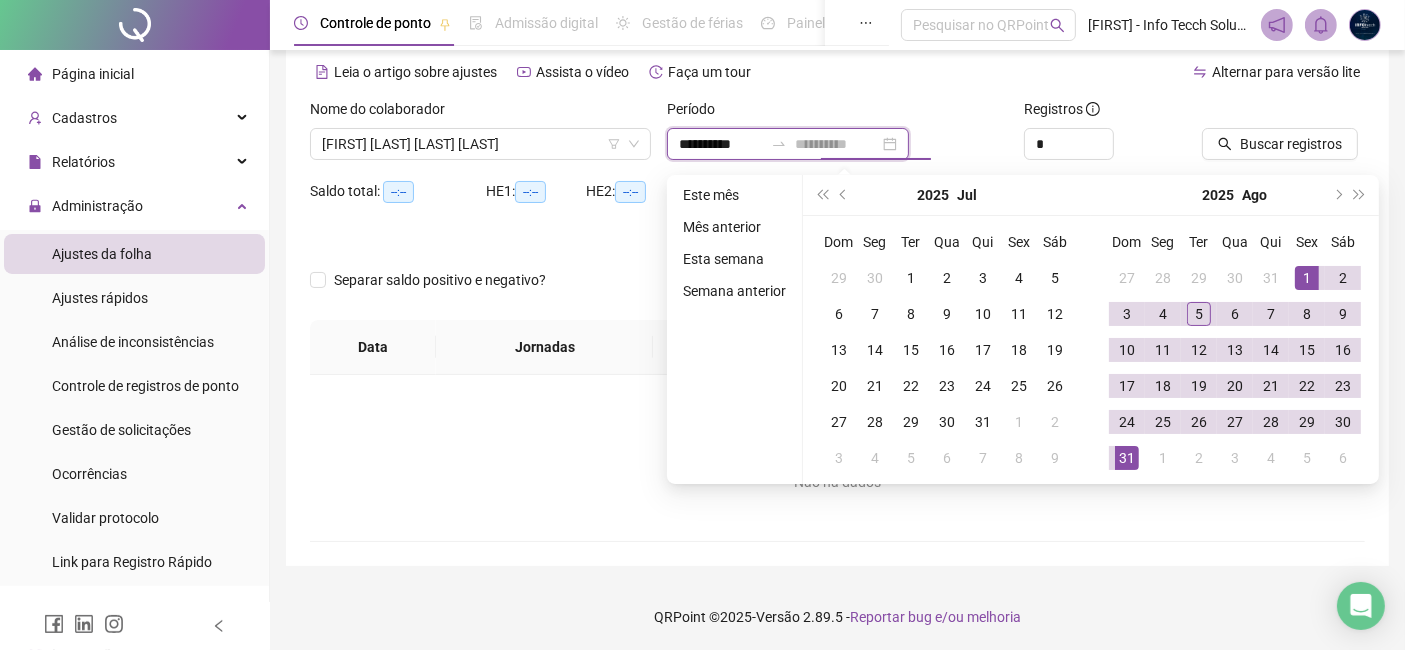 type on "**********" 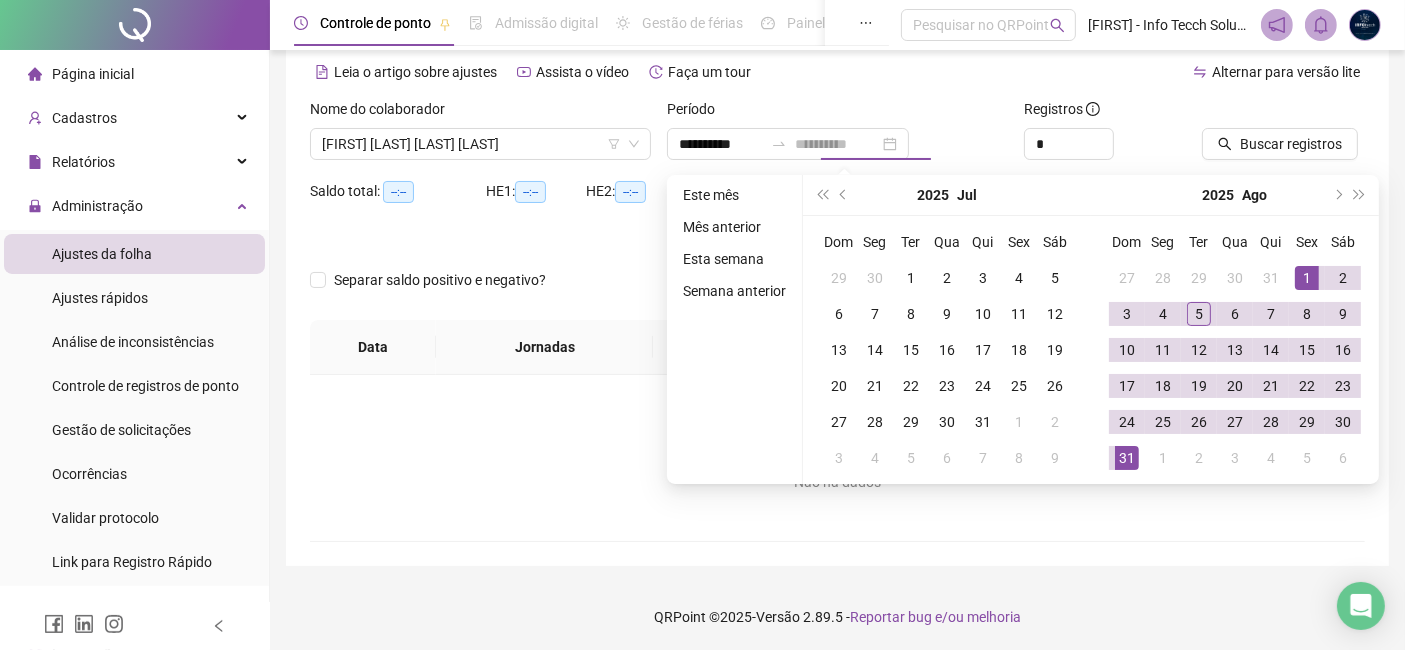 click on "31" at bounding box center (1127, 458) 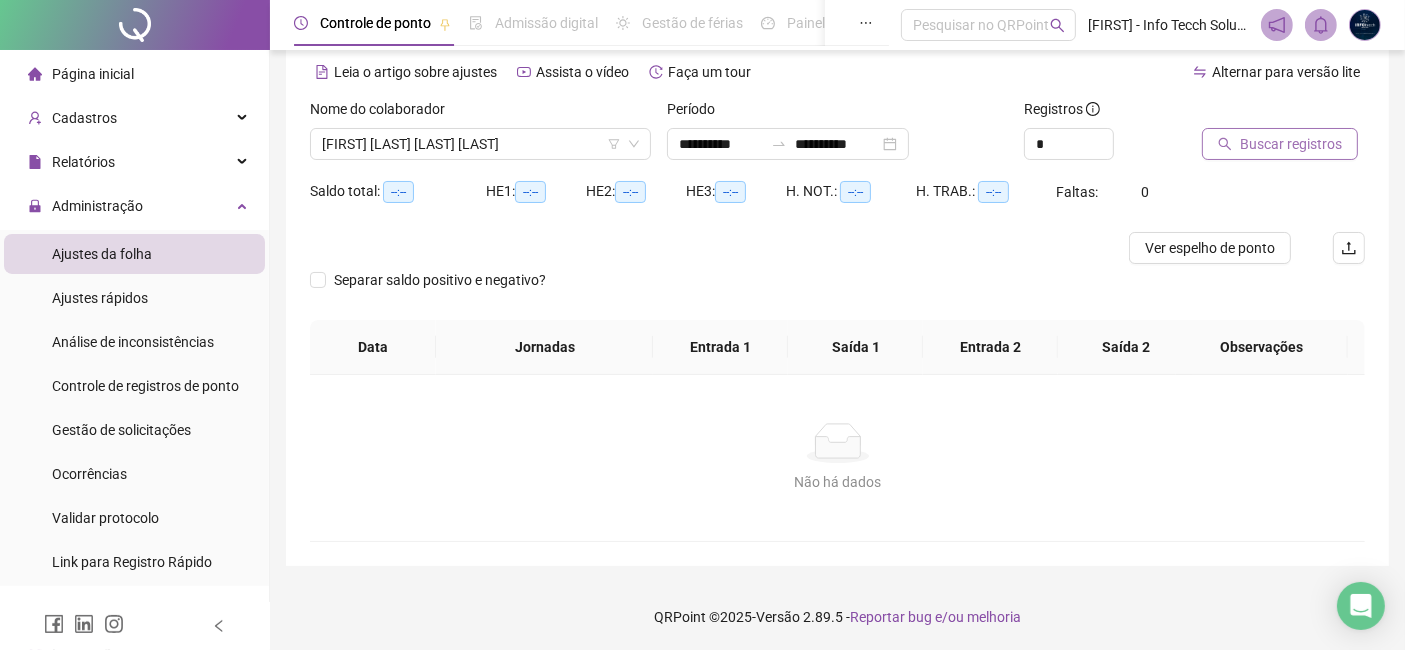 click on "Buscar registros" at bounding box center [1291, 144] 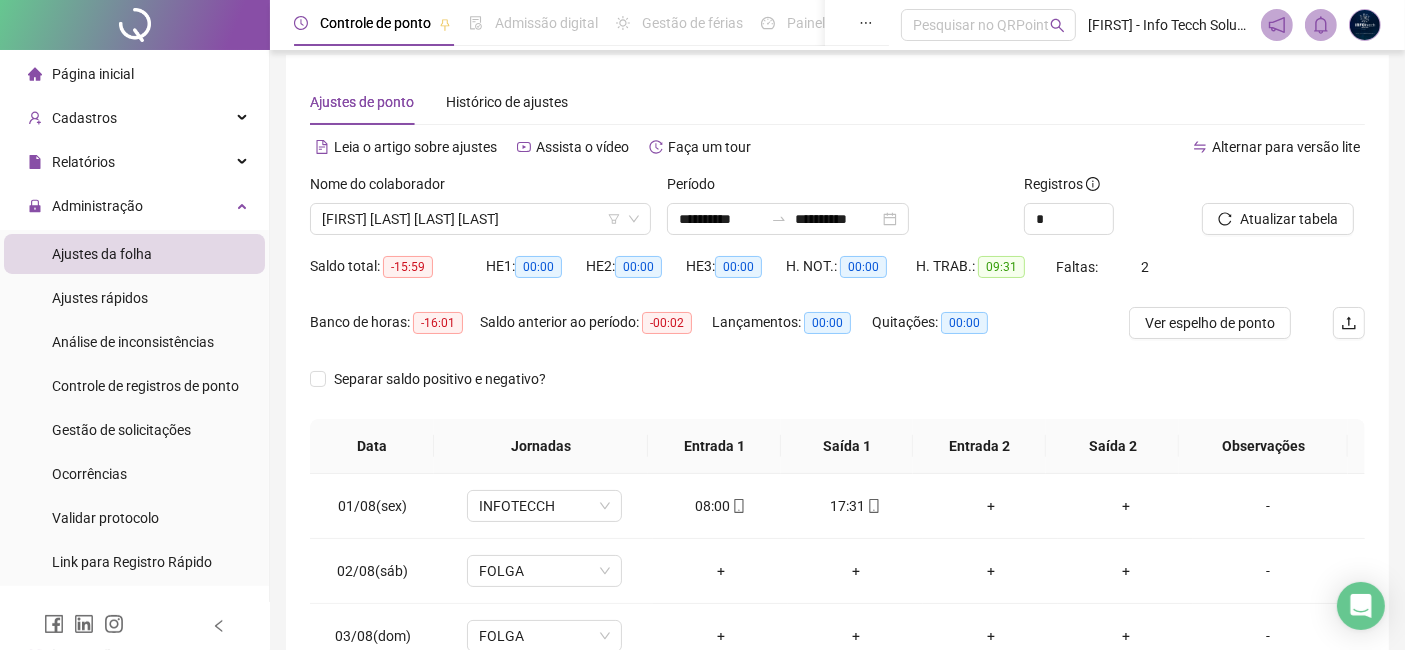 scroll, scrollTop: 0, scrollLeft: 0, axis: both 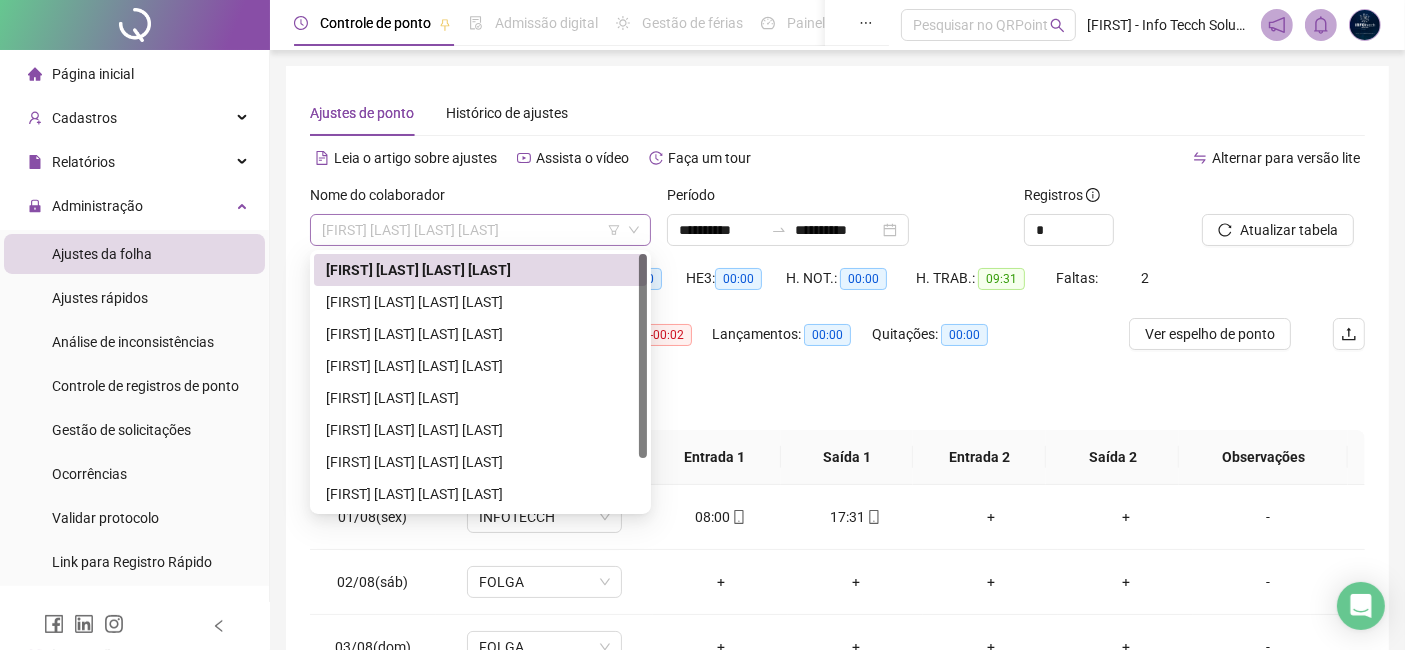 click on "[FIRST] [LAST] [LAST] [LAST]" at bounding box center (480, 230) 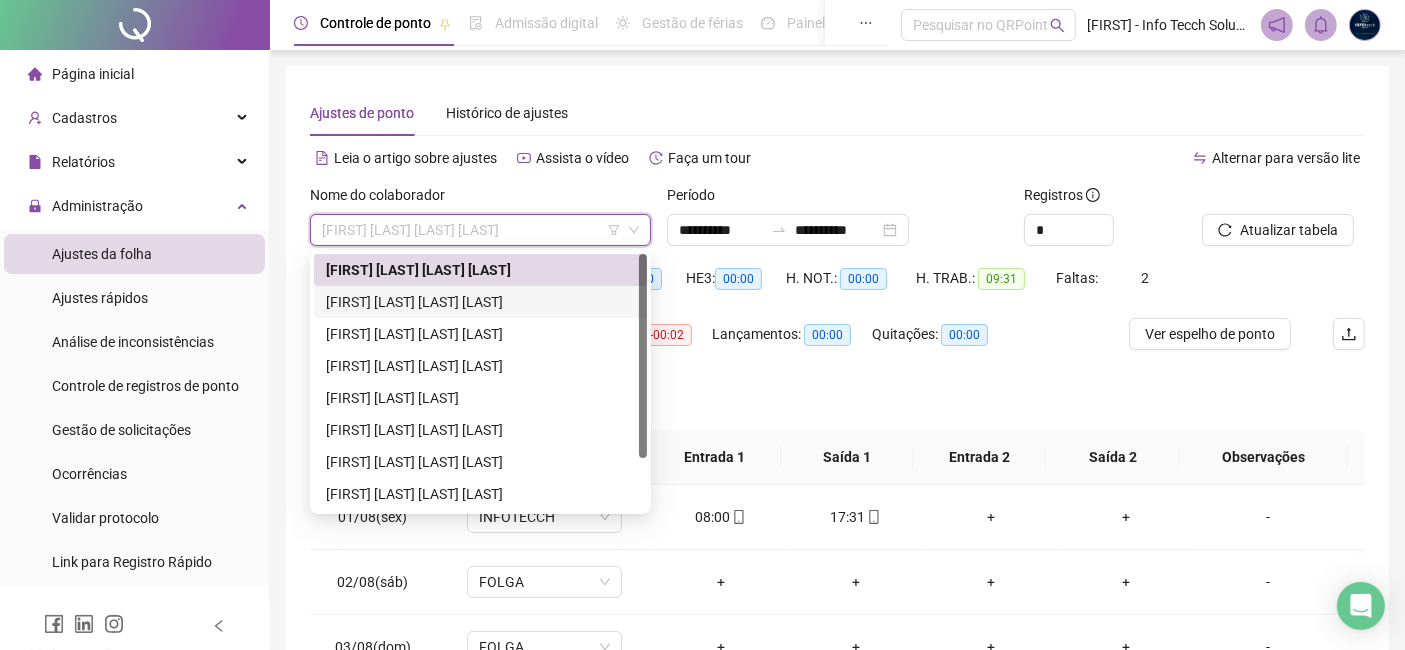 click on "[FIRST] [LAST] [LAST] [LAST]" at bounding box center (480, 302) 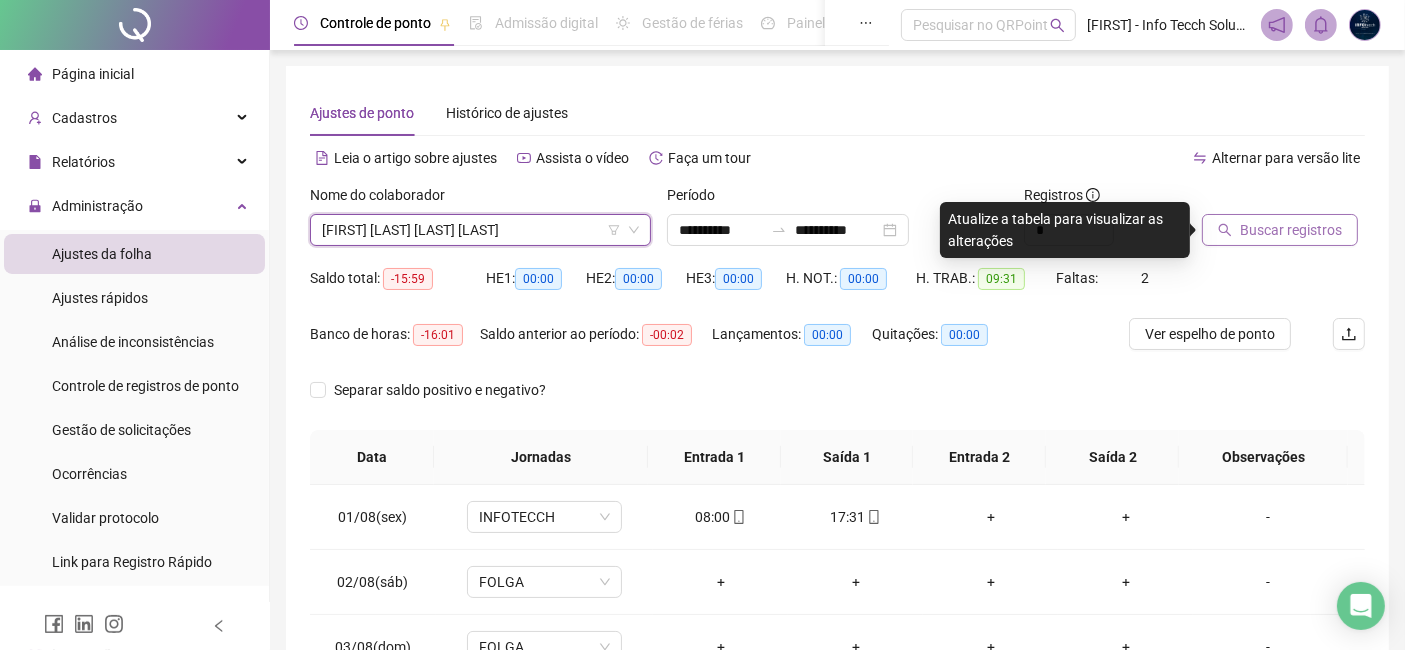 click on "Buscar registros" at bounding box center [1291, 230] 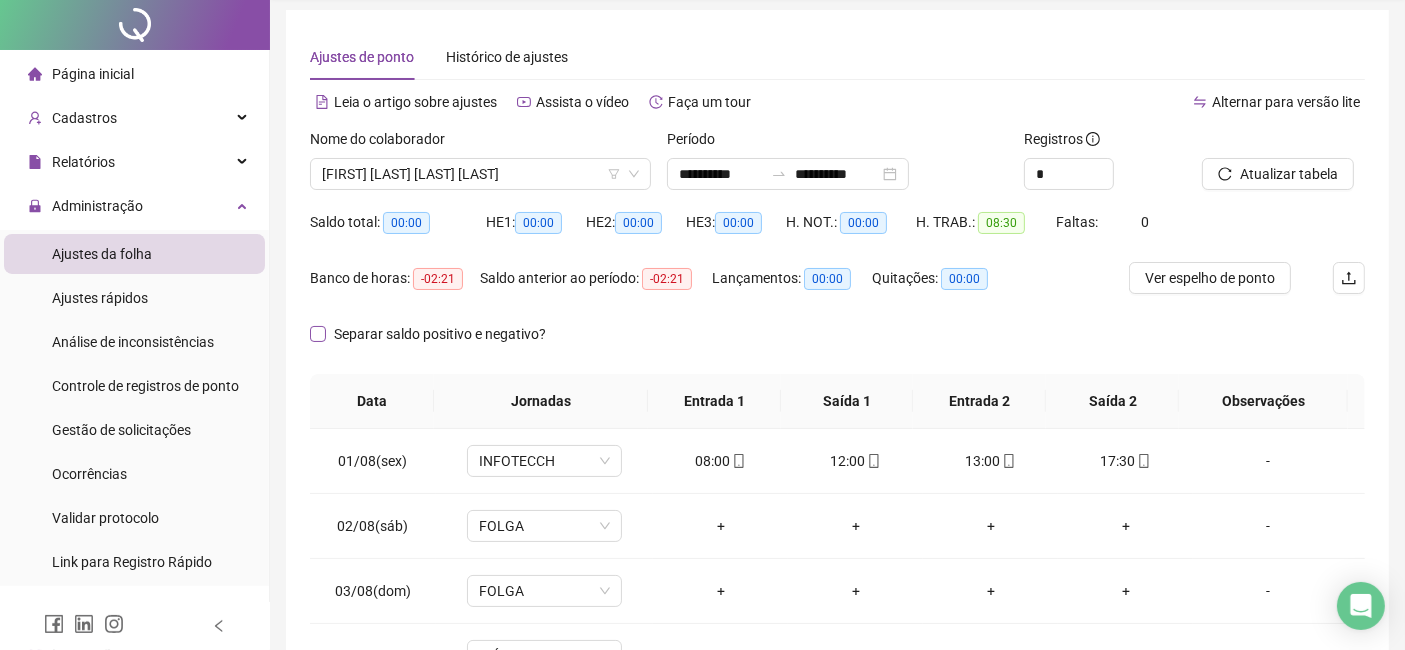 scroll, scrollTop: 0, scrollLeft: 0, axis: both 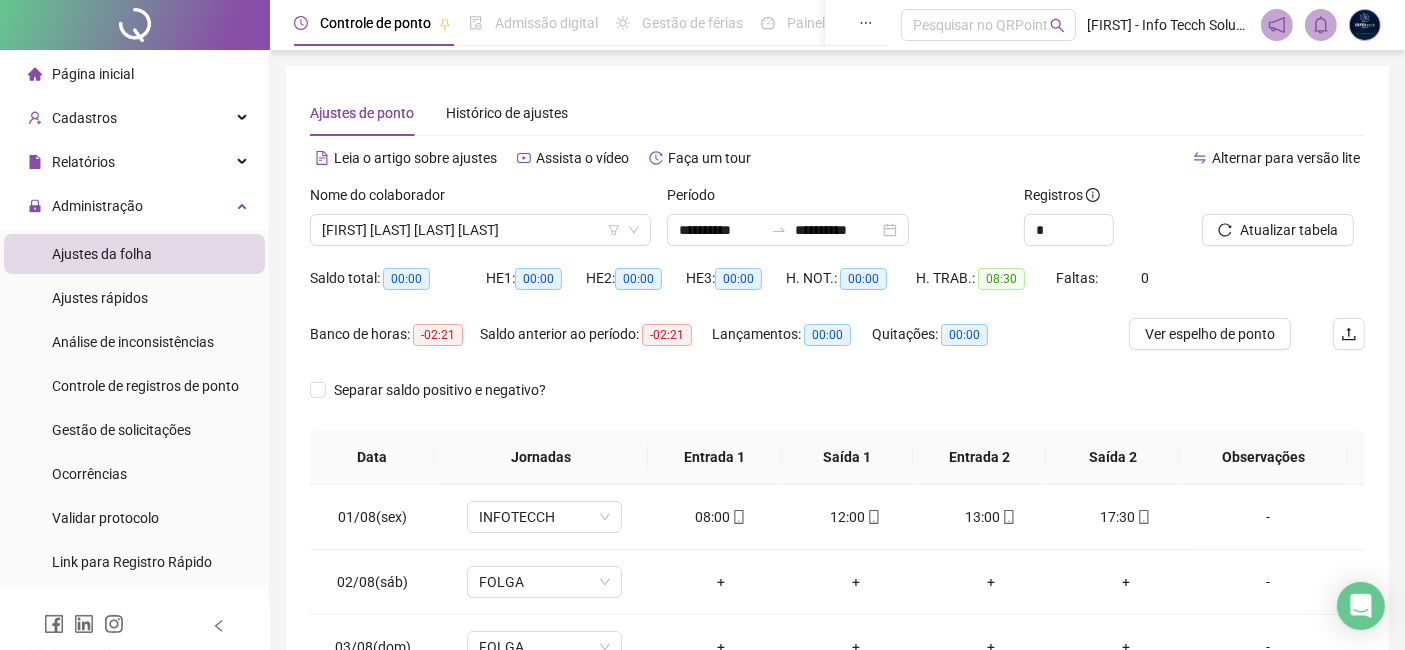 click on "Nome do colaborador" at bounding box center [480, 199] 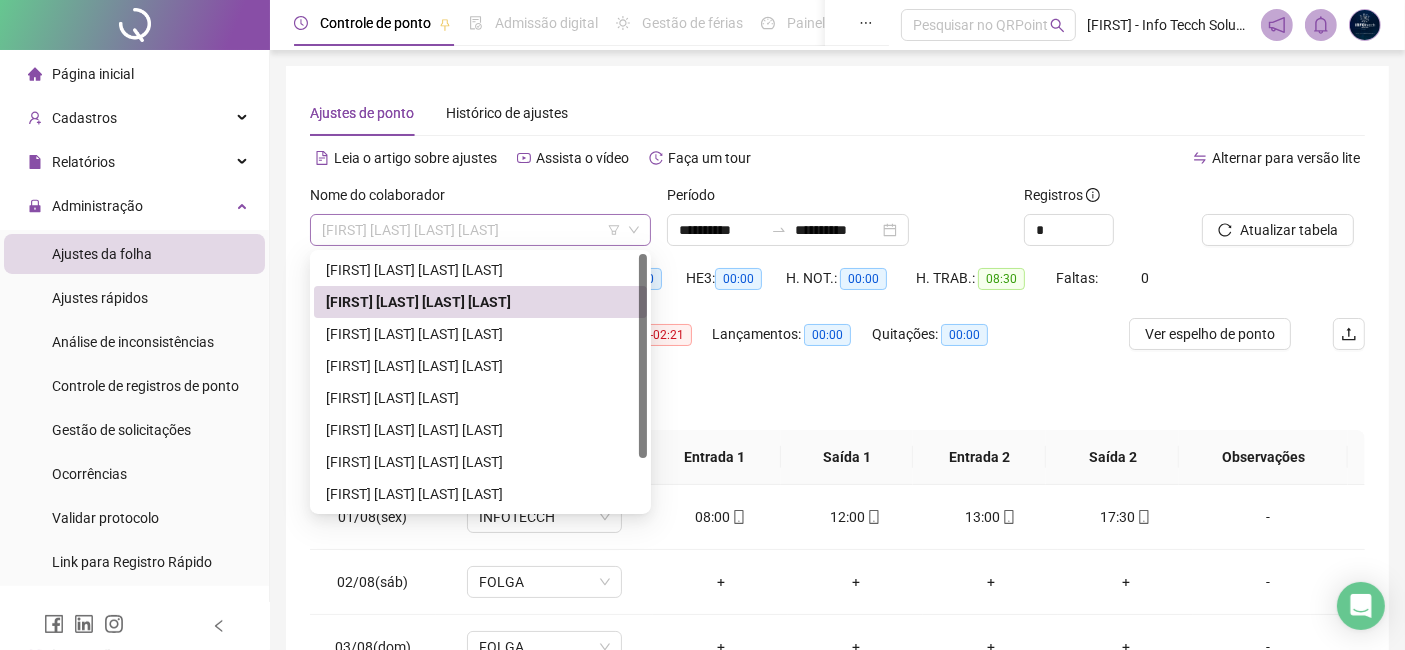 click on "[FIRST] [LAST] [LAST] [LAST]" at bounding box center [480, 230] 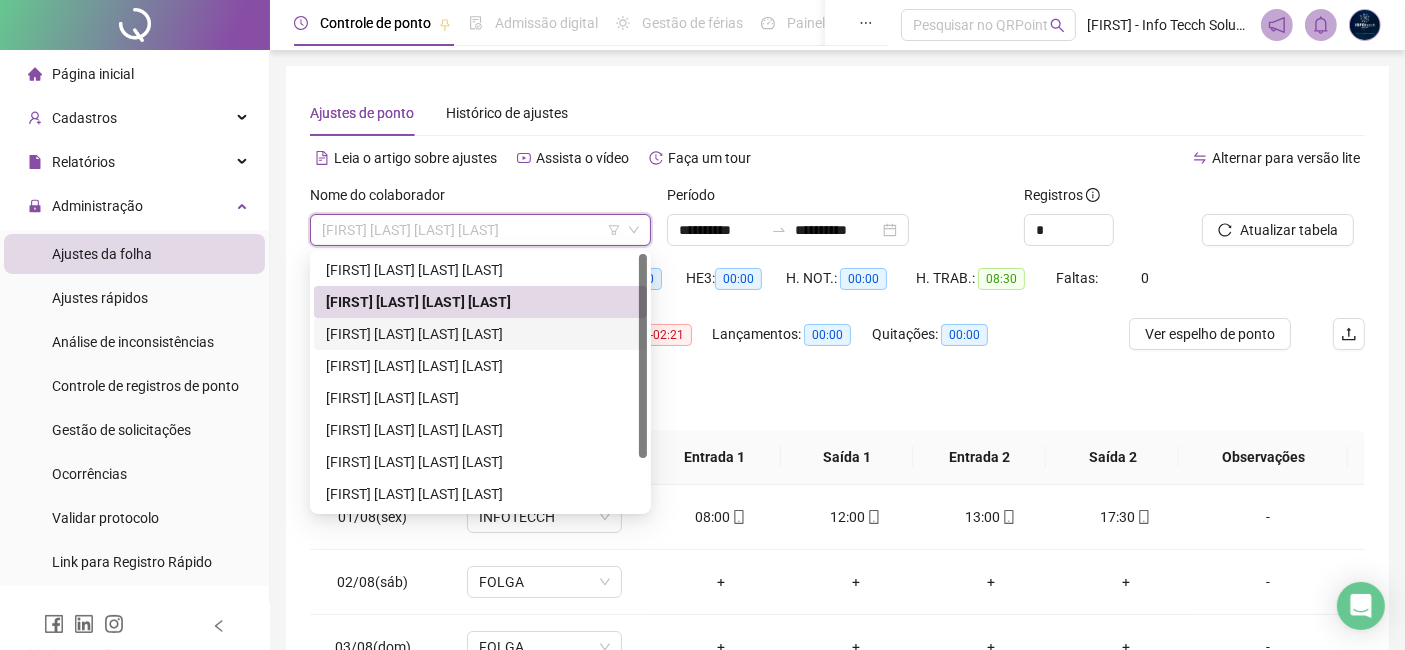 click on "[FIRST] [LAST] [LAST] [LAST]" at bounding box center [480, 334] 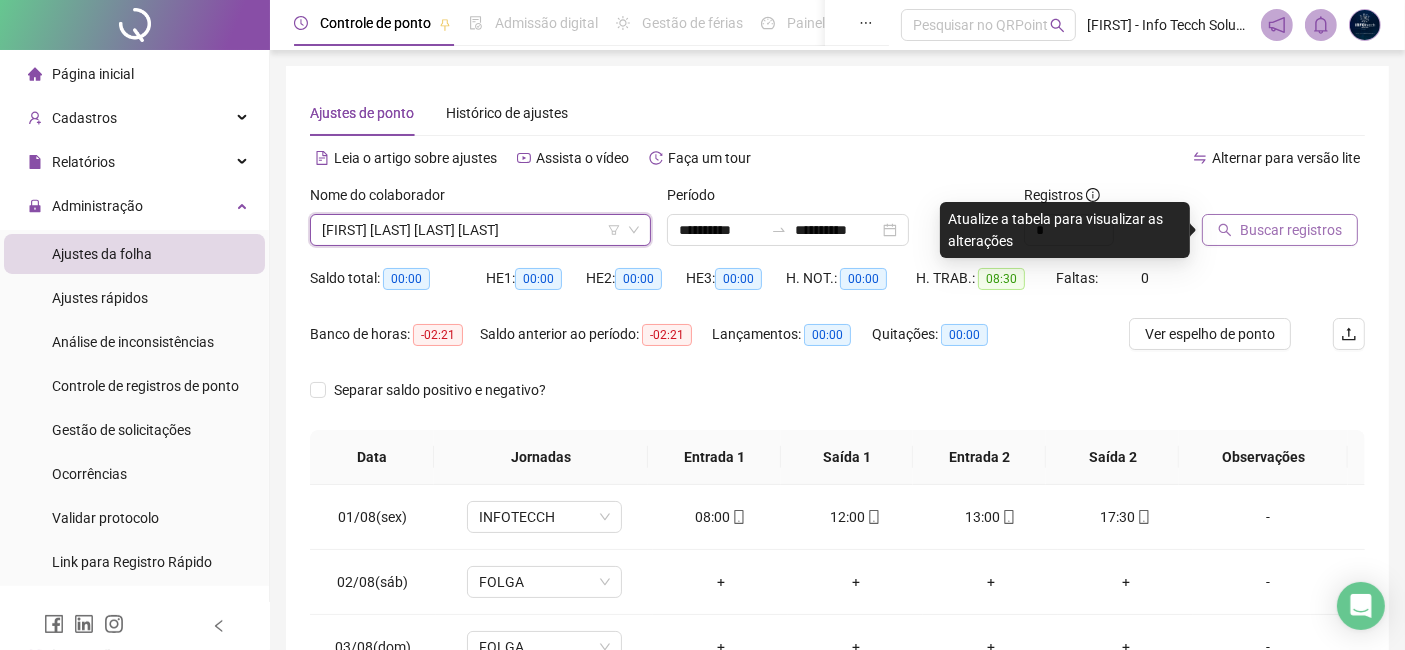 click on "Buscar registros" at bounding box center [1291, 230] 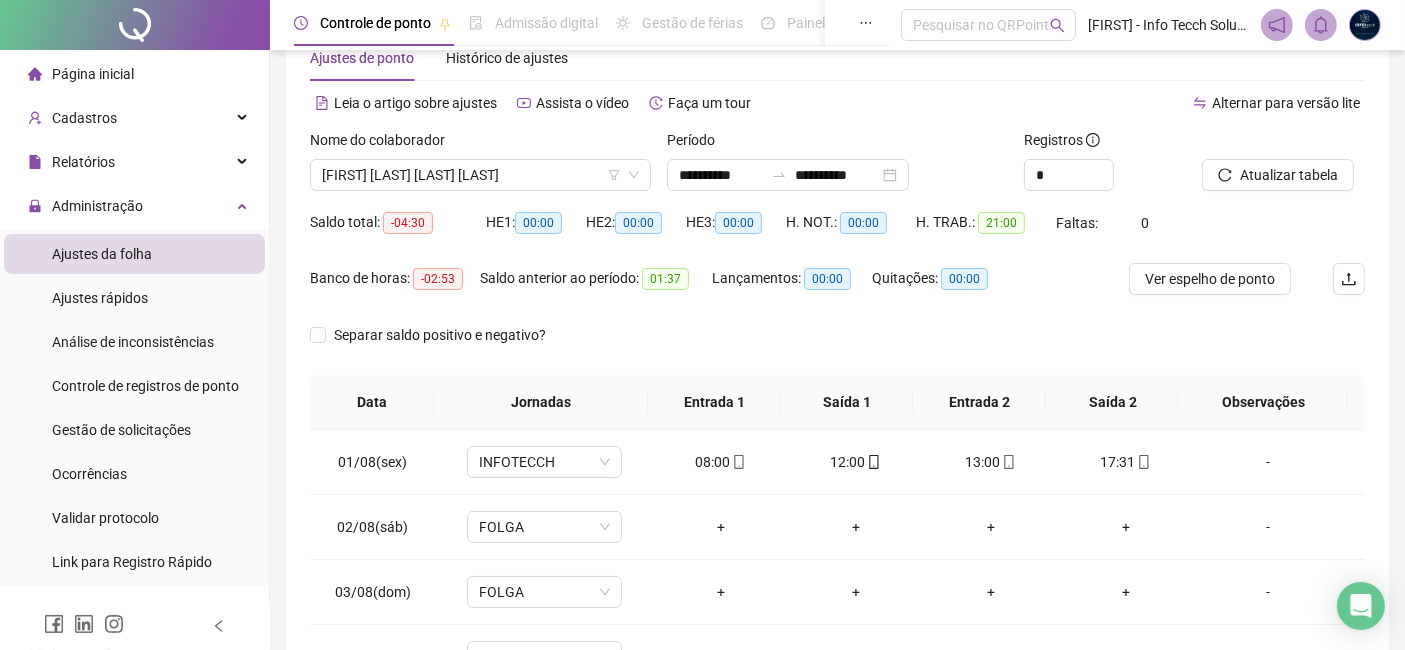scroll, scrollTop: 45, scrollLeft: 0, axis: vertical 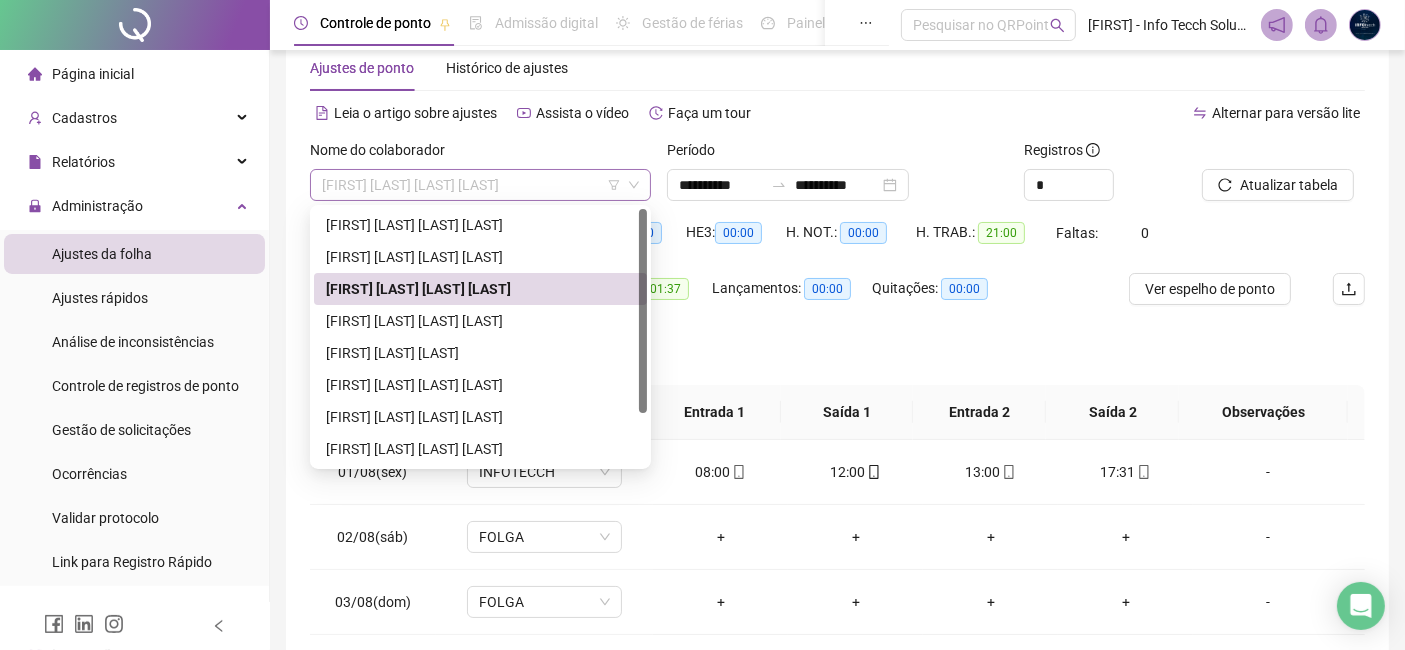 click on "[FIRST] [LAST] [LAST] [LAST]" at bounding box center (480, 185) 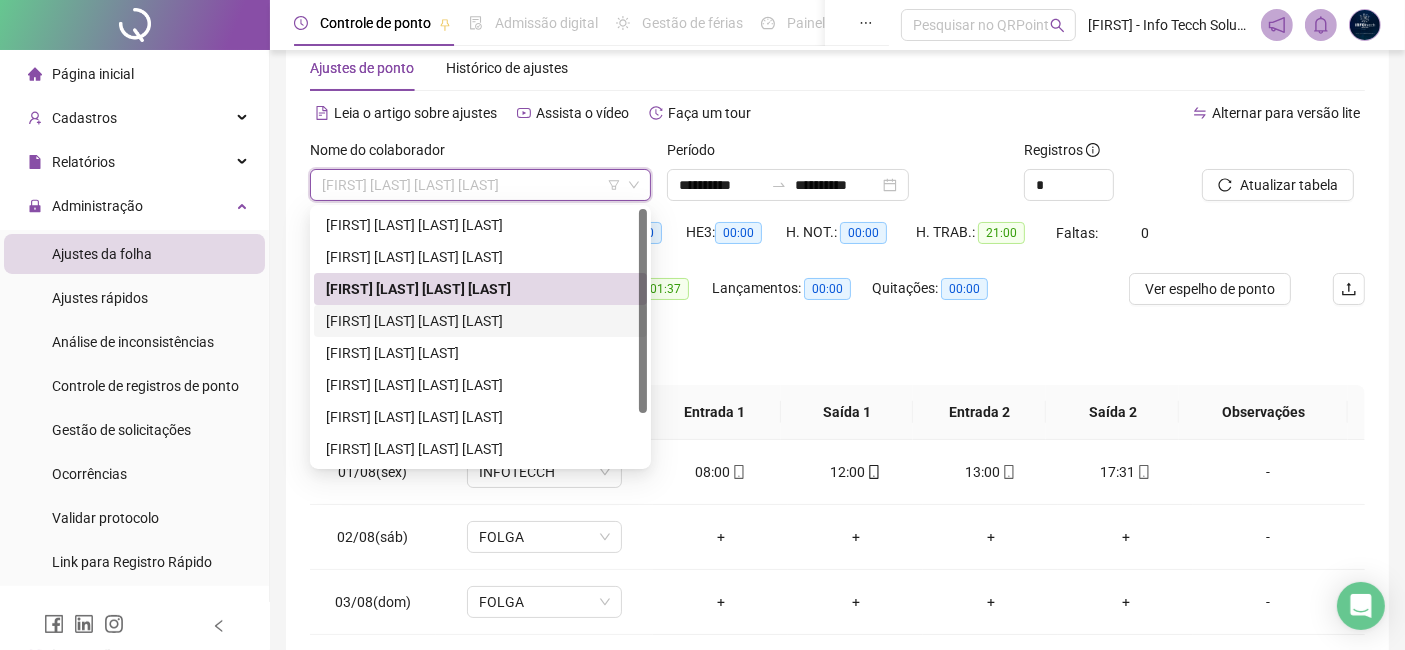 click on "[FIRST] [LAST] [LAST] [LAST]" at bounding box center (480, 321) 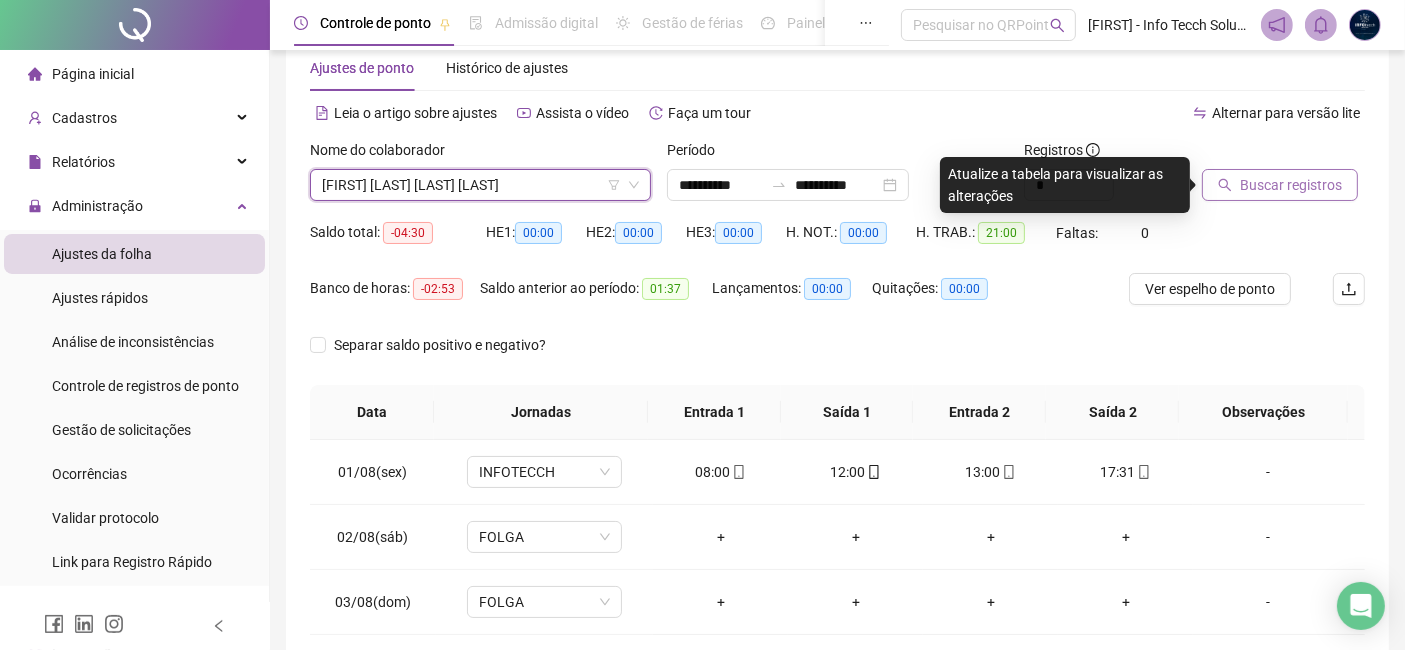 click on "Buscar registros" at bounding box center [1291, 185] 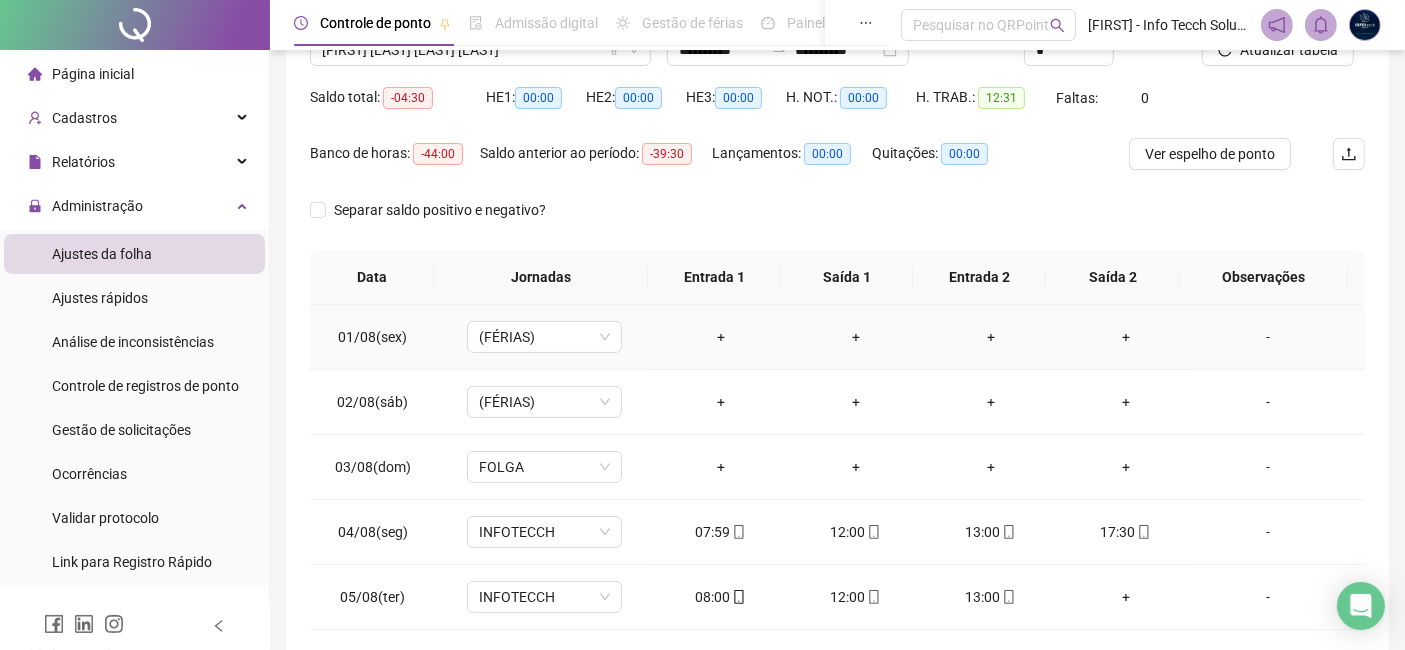 scroll, scrollTop: 45, scrollLeft: 0, axis: vertical 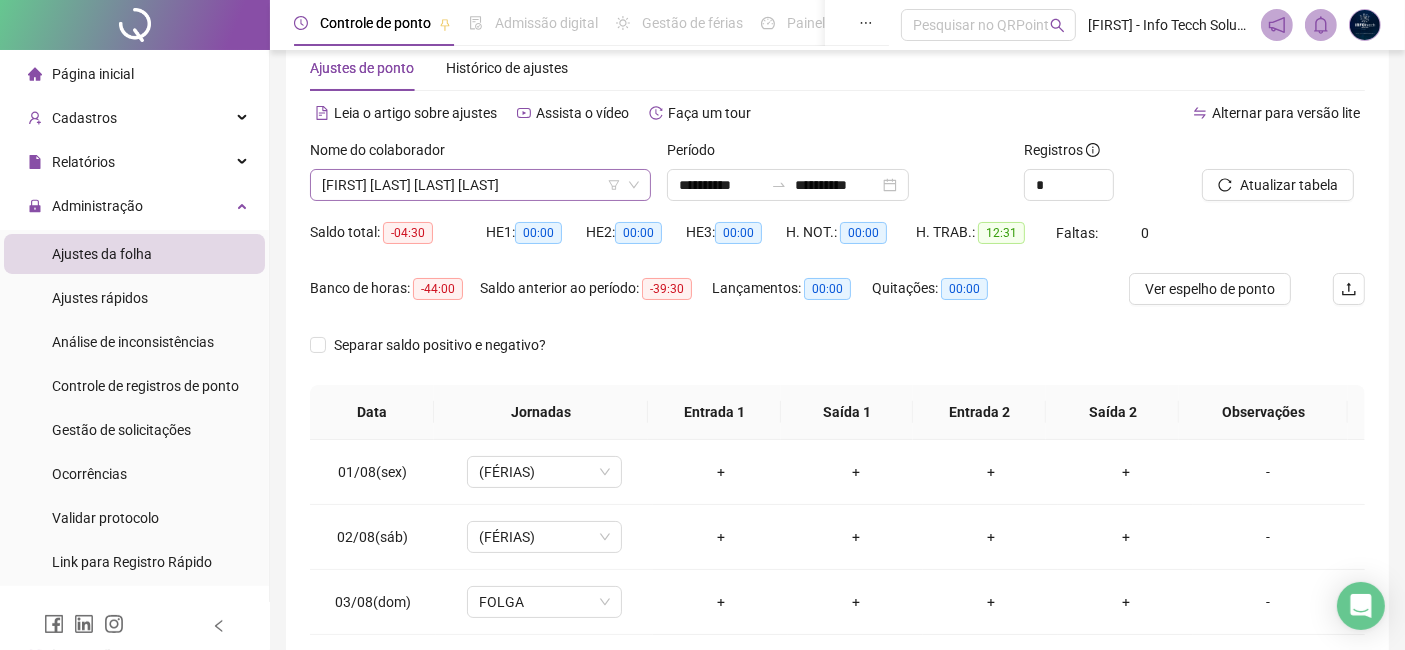 click on "[FIRST] [LAST] [LAST] [LAST]" at bounding box center [480, 185] 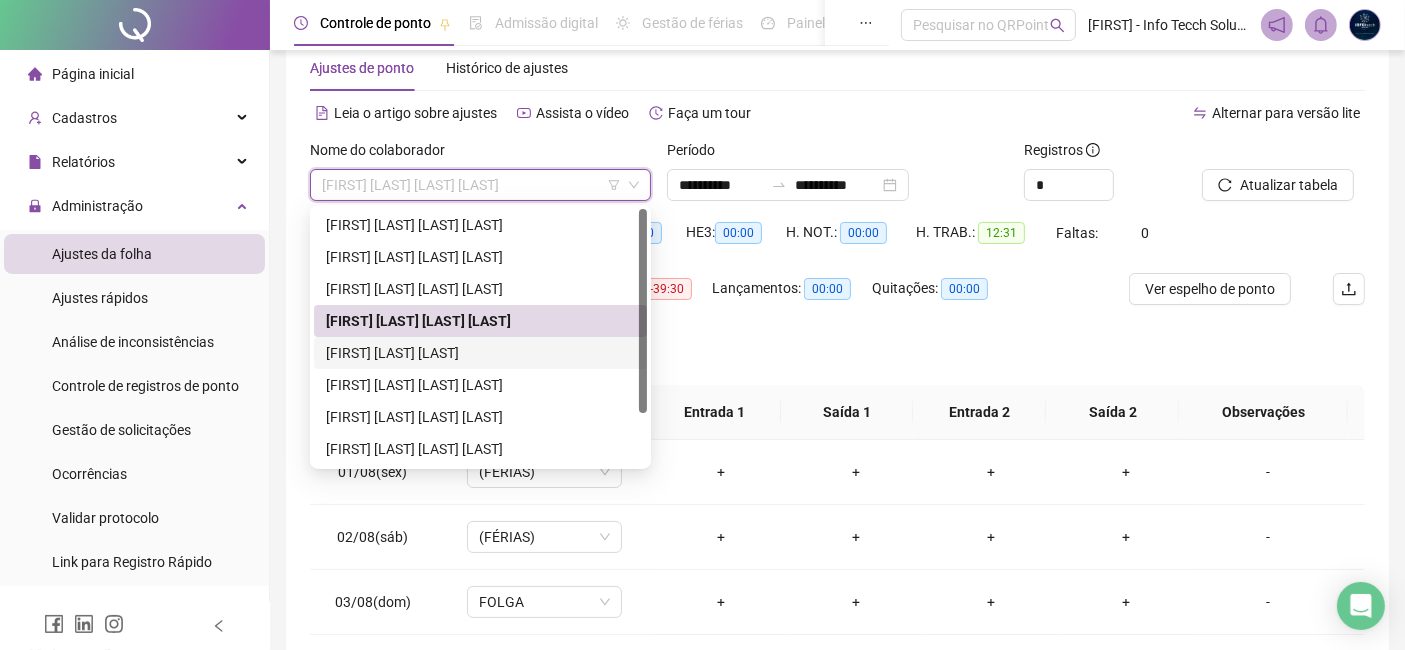 click on "[FIRST] [LAST] [LAST]" at bounding box center [480, 353] 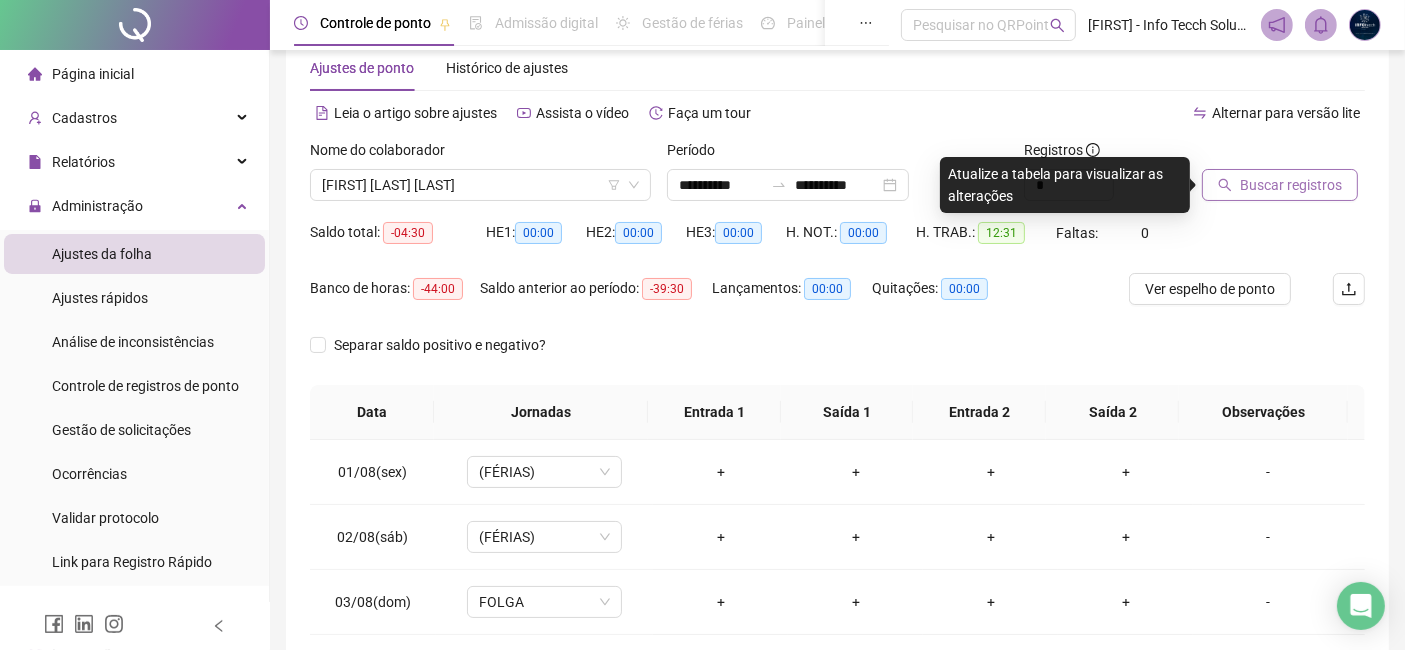 click on "Buscar registros" at bounding box center (1291, 185) 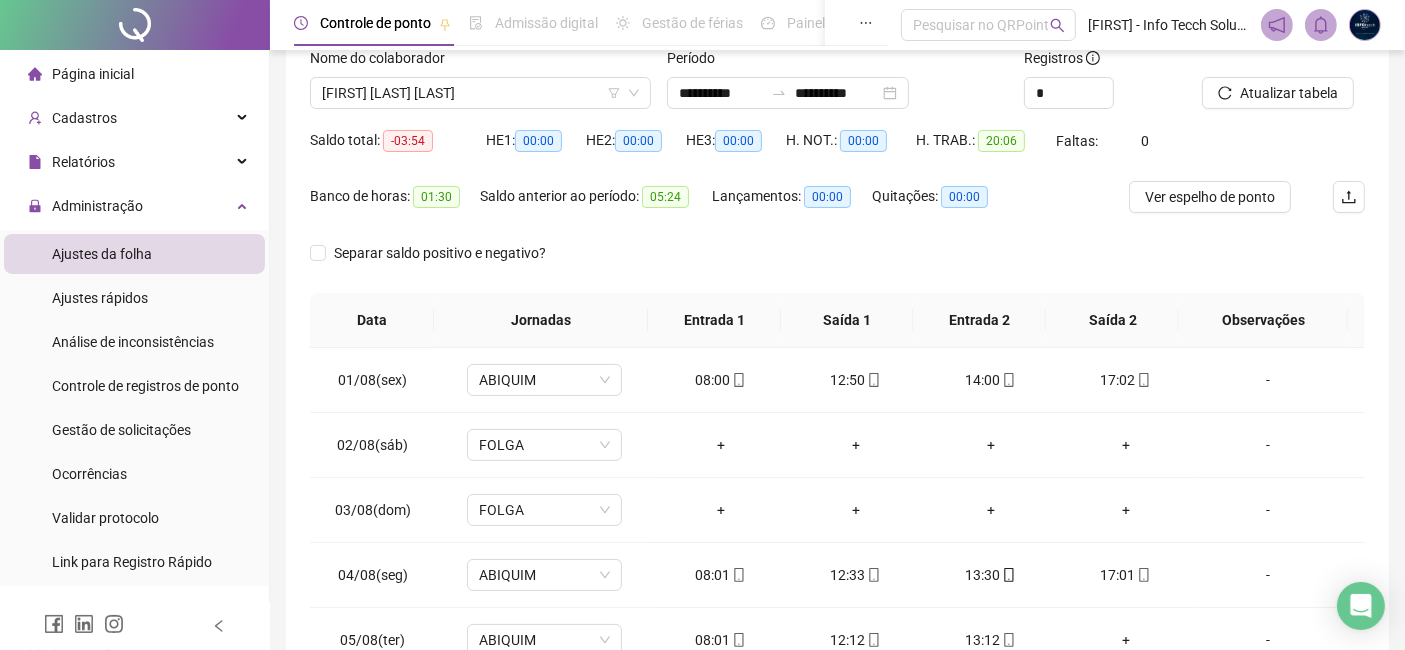 scroll, scrollTop: 45, scrollLeft: 0, axis: vertical 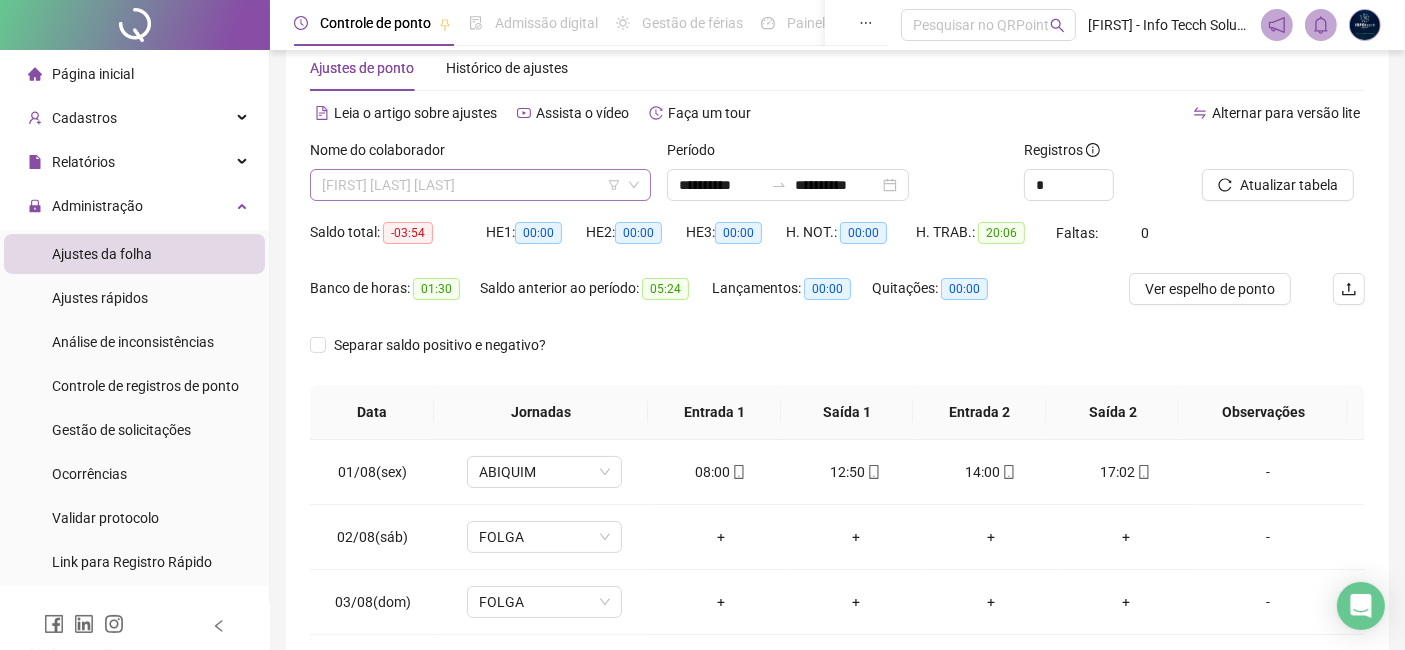click on "[FIRST] [LAST] [LAST]" at bounding box center (480, 185) 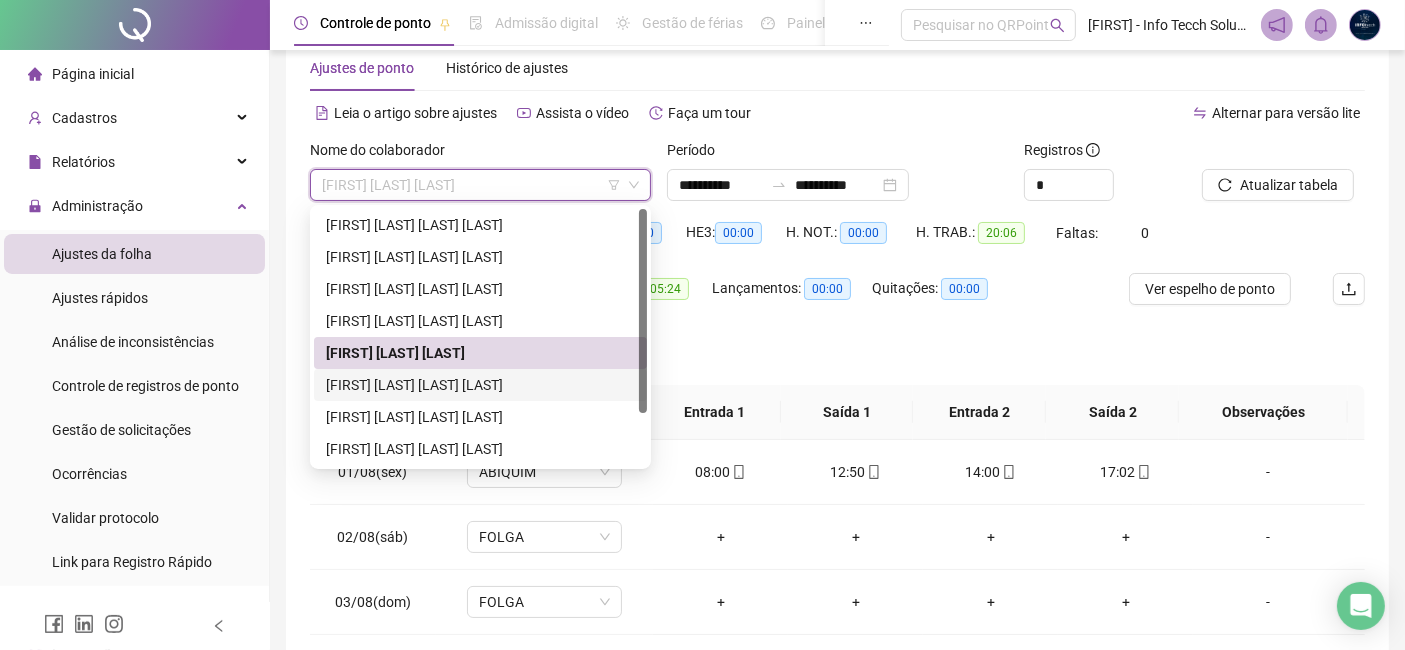 click on "[FIRST] [LAST] [LAST] [LAST]" at bounding box center [480, 385] 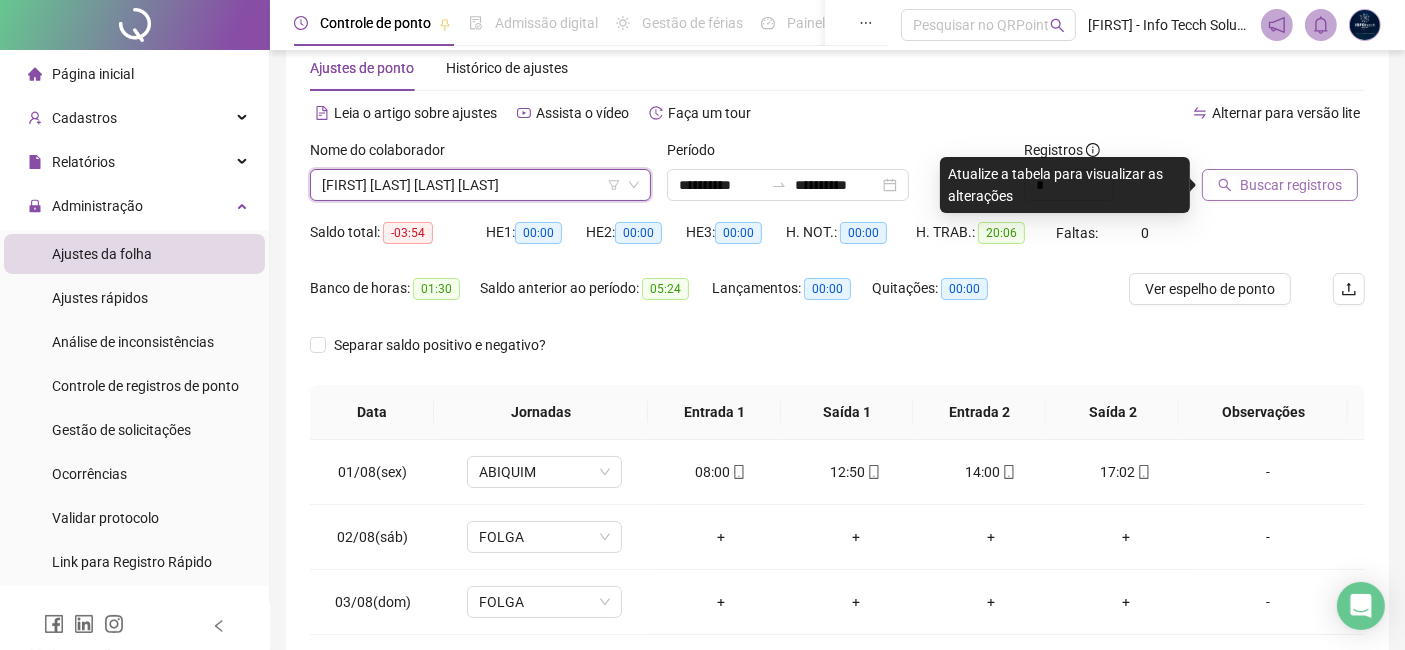 click on "Buscar registros" at bounding box center (1291, 185) 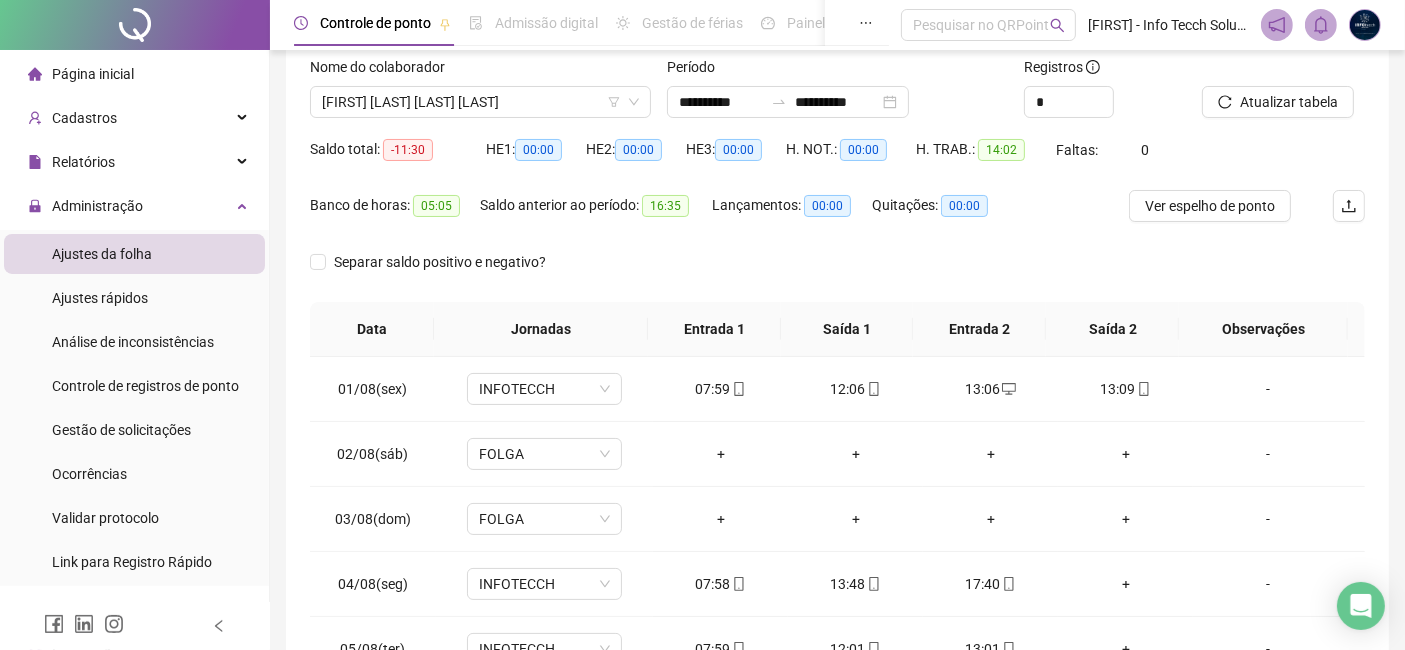 scroll, scrollTop: 45, scrollLeft: 0, axis: vertical 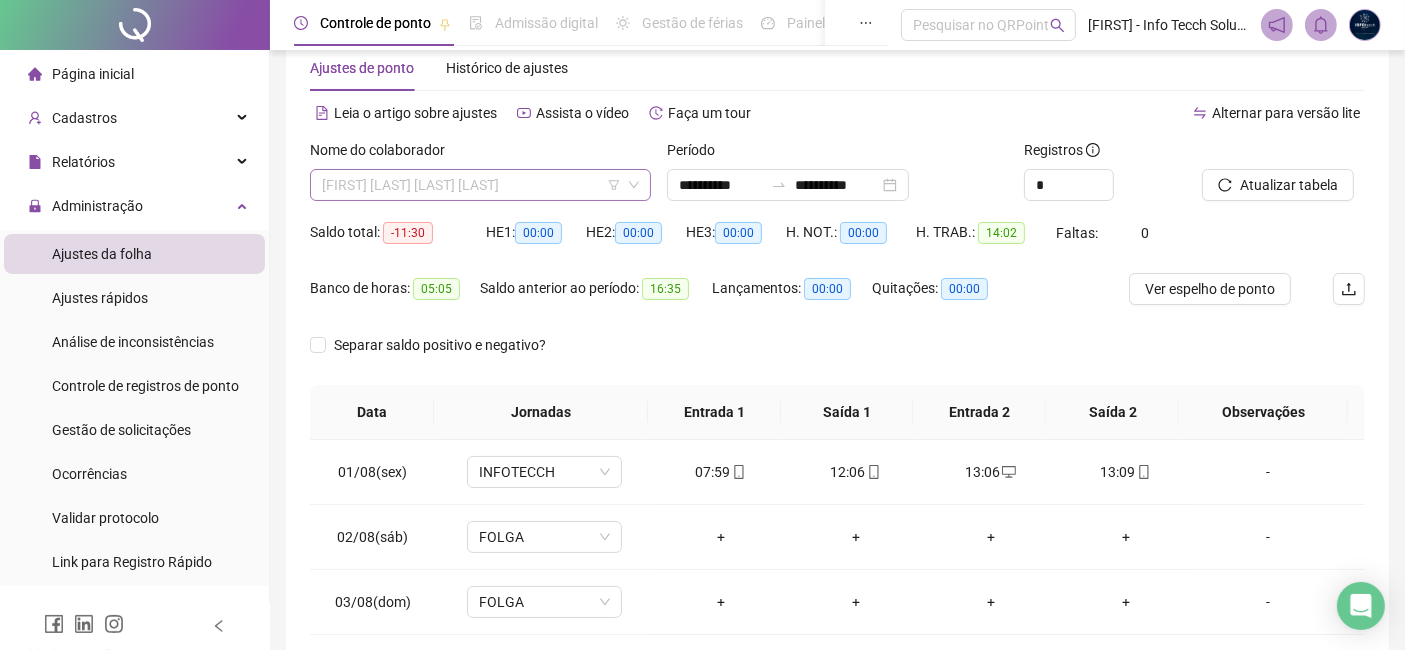 click on "[FIRST] [LAST] [LAST] [LAST]" at bounding box center (480, 185) 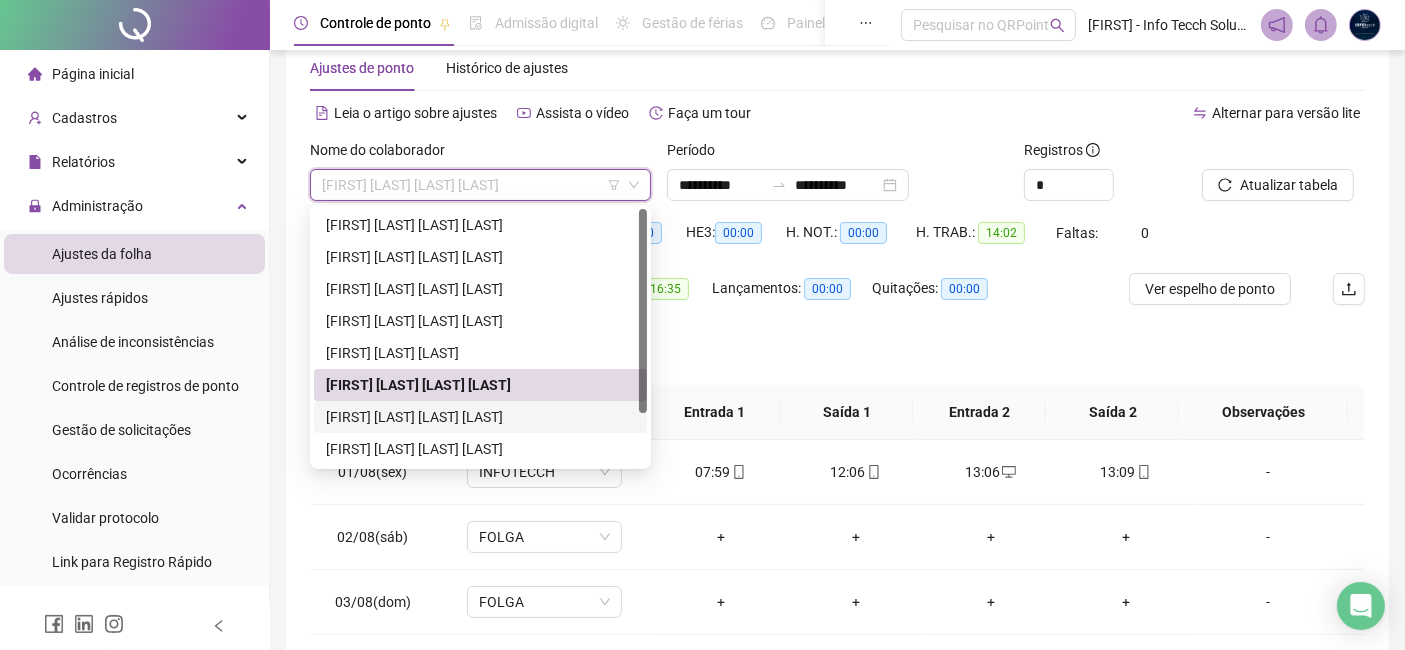 click on "[FIRST] [LAST] [LAST] [LAST]" at bounding box center [480, 417] 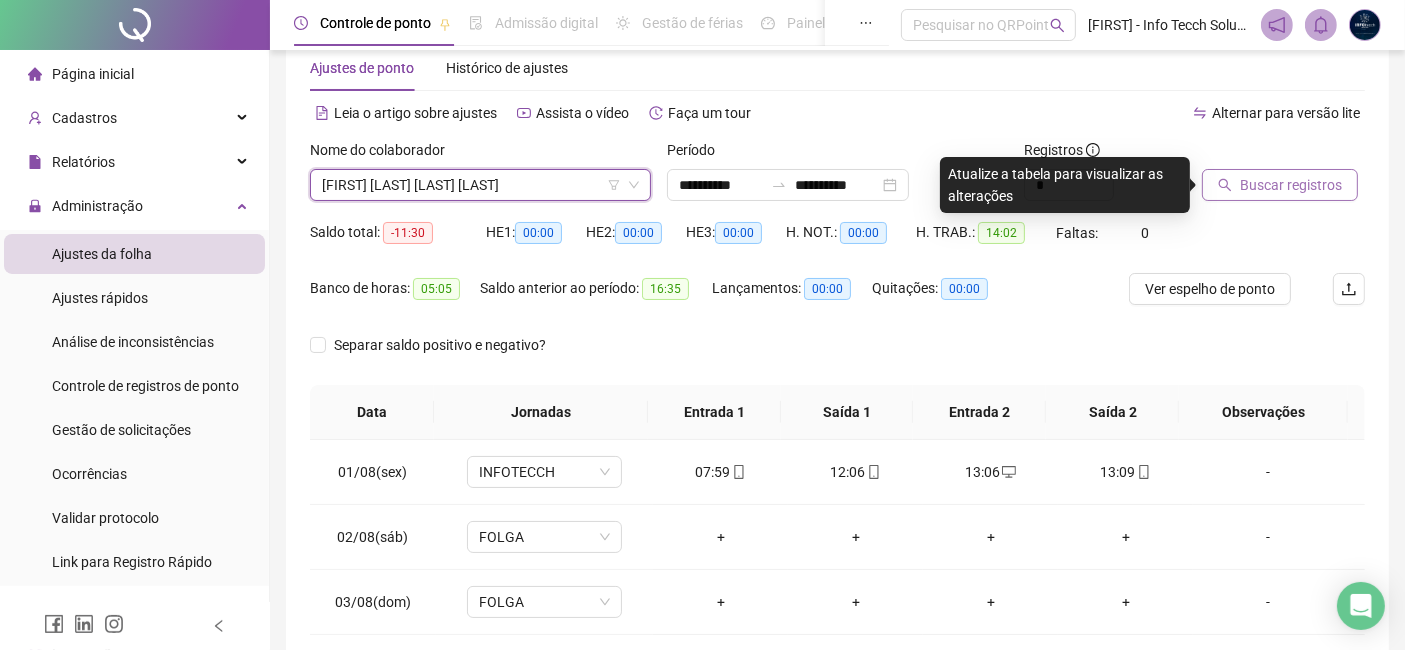 click on "Buscar registros" at bounding box center [1291, 185] 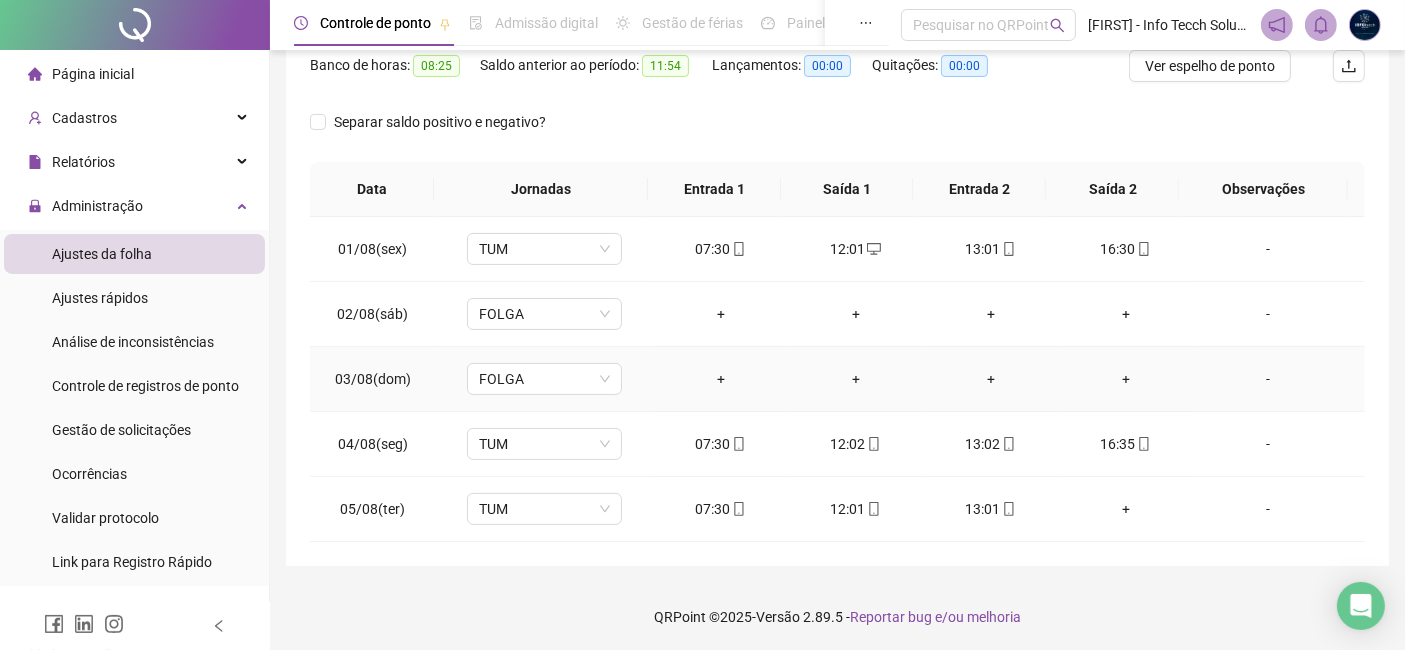 scroll, scrollTop: 0, scrollLeft: 0, axis: both 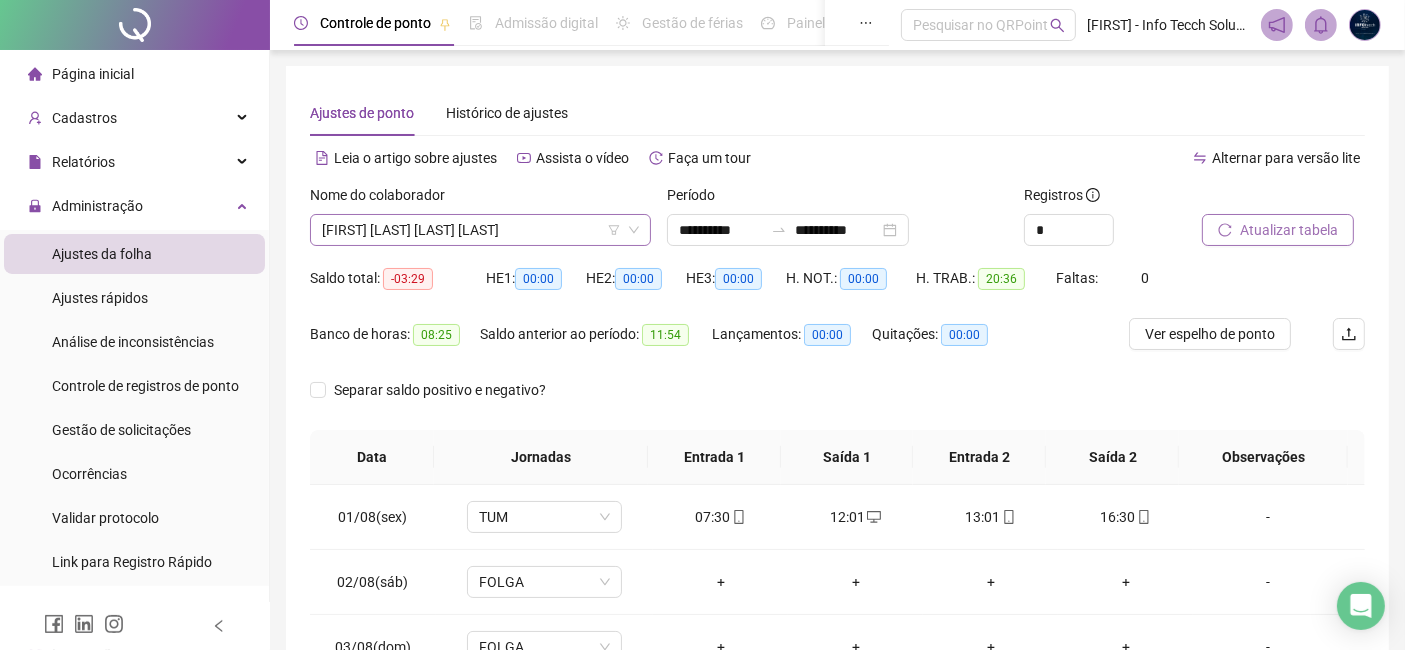 click on "[FIRST] [LAST] [LAST] [LAST]" at bounding box center (480, 230) 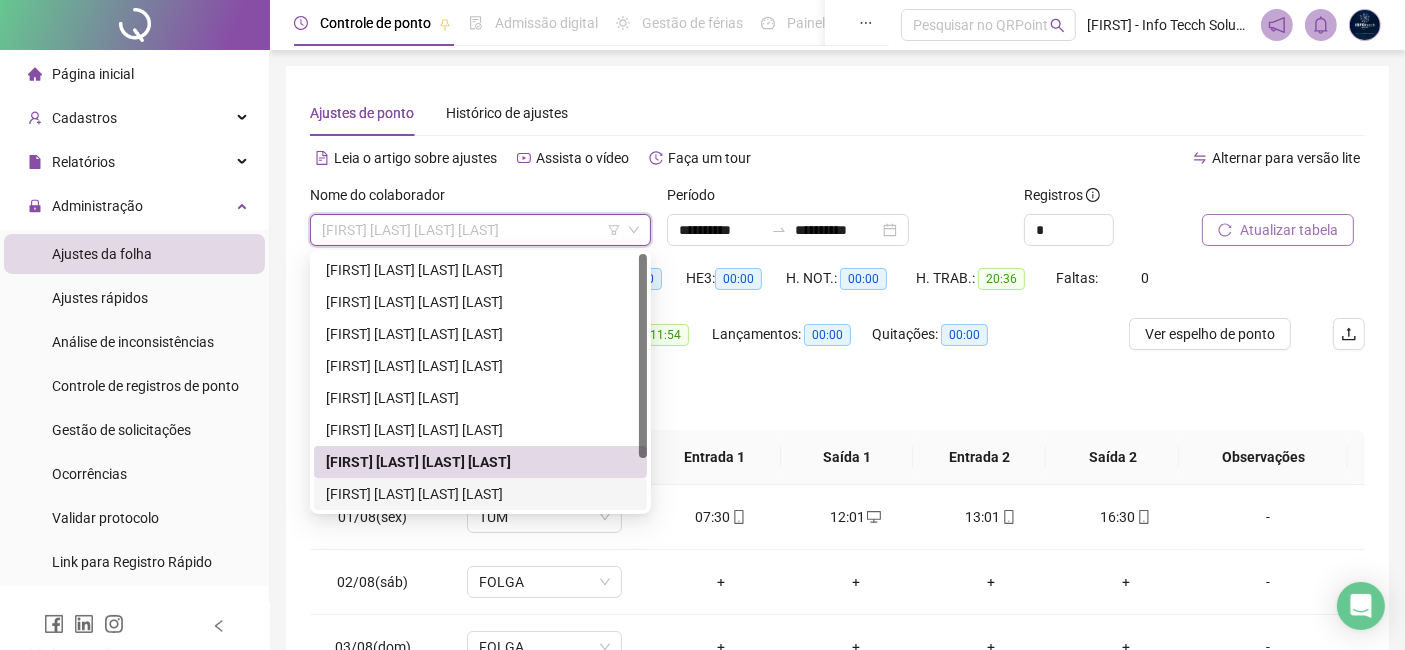 click on "[FIRST] [LAST] [LAST] [LAST]" at bounding box center (480, 494) 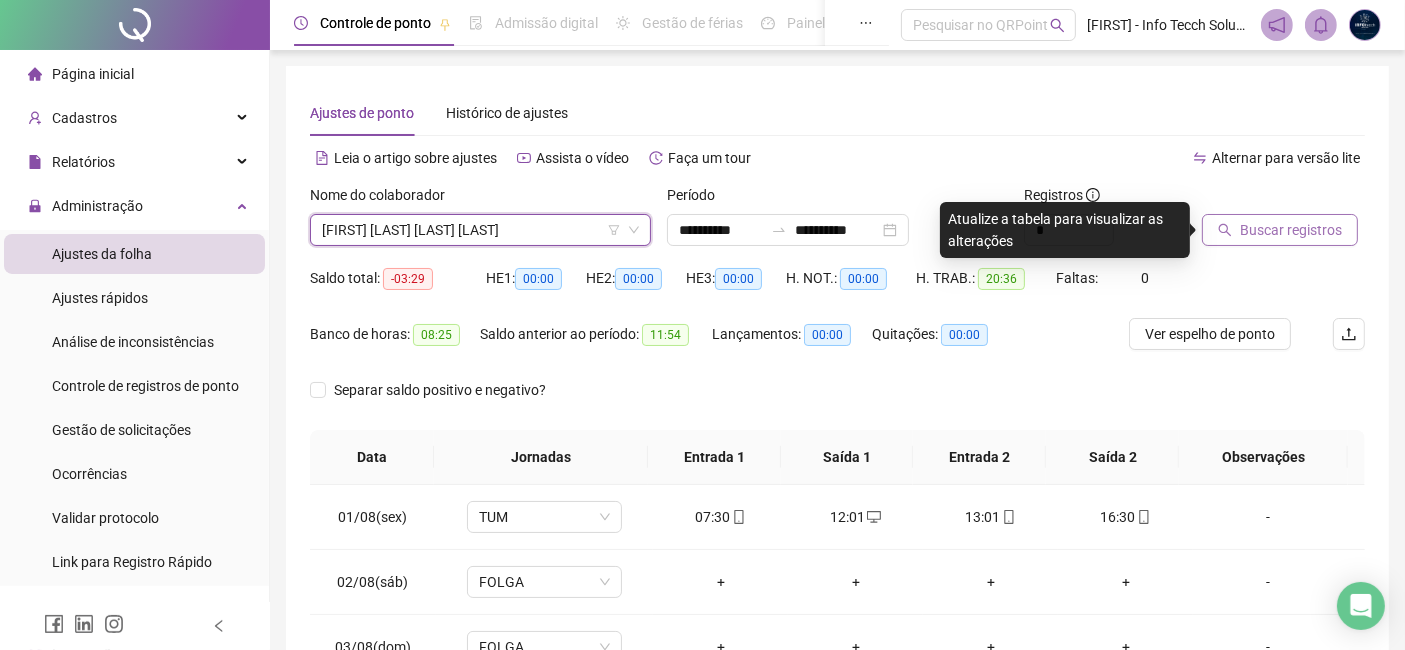 click on "Buscar registros" at bounding box center [1291, 230] 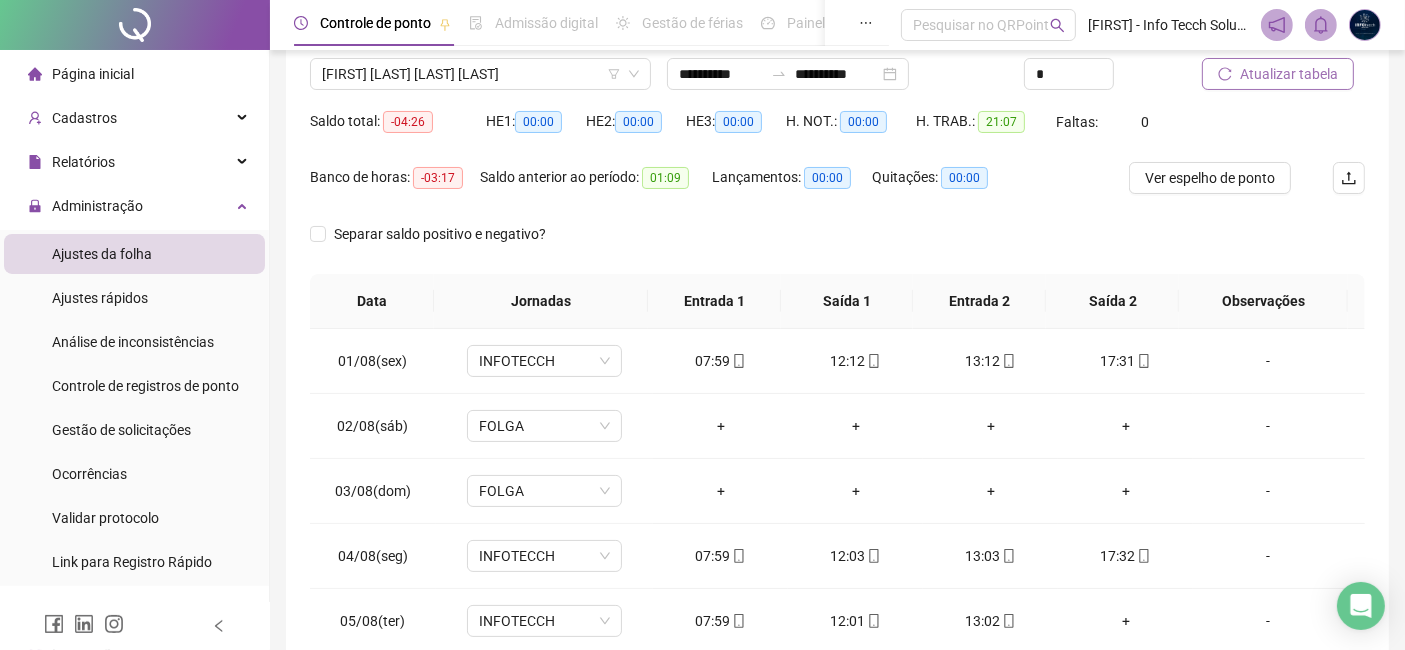 scroll, scrollTop: 268, scrollLeft: 0, axis: vertical 